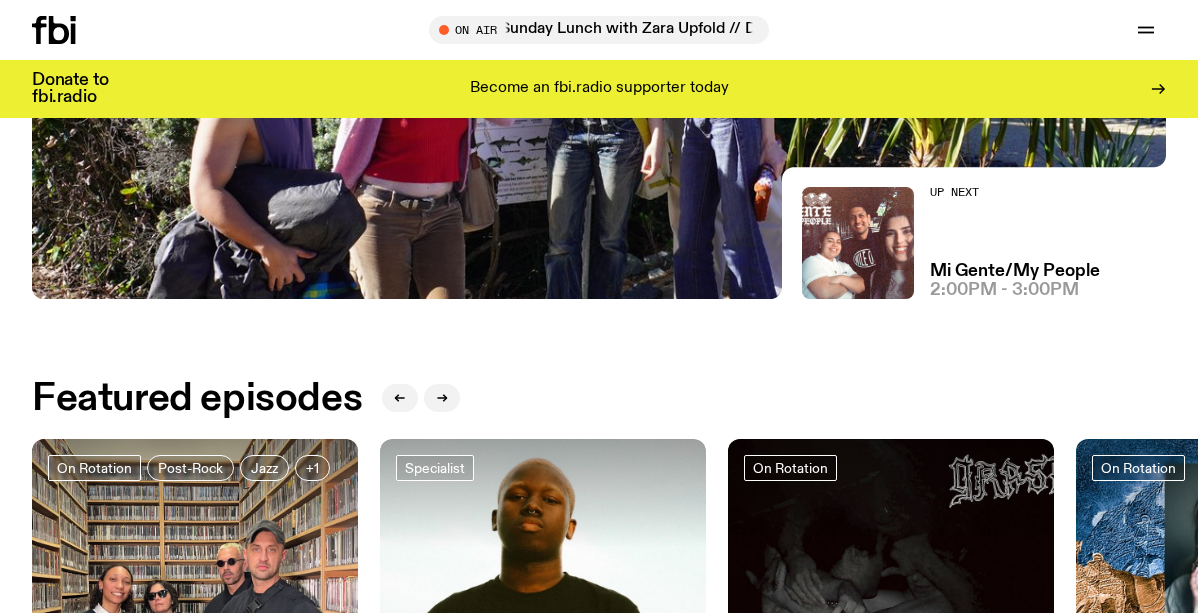 scroll, scrollTop: 0, scrollLeft: 0, axis: both 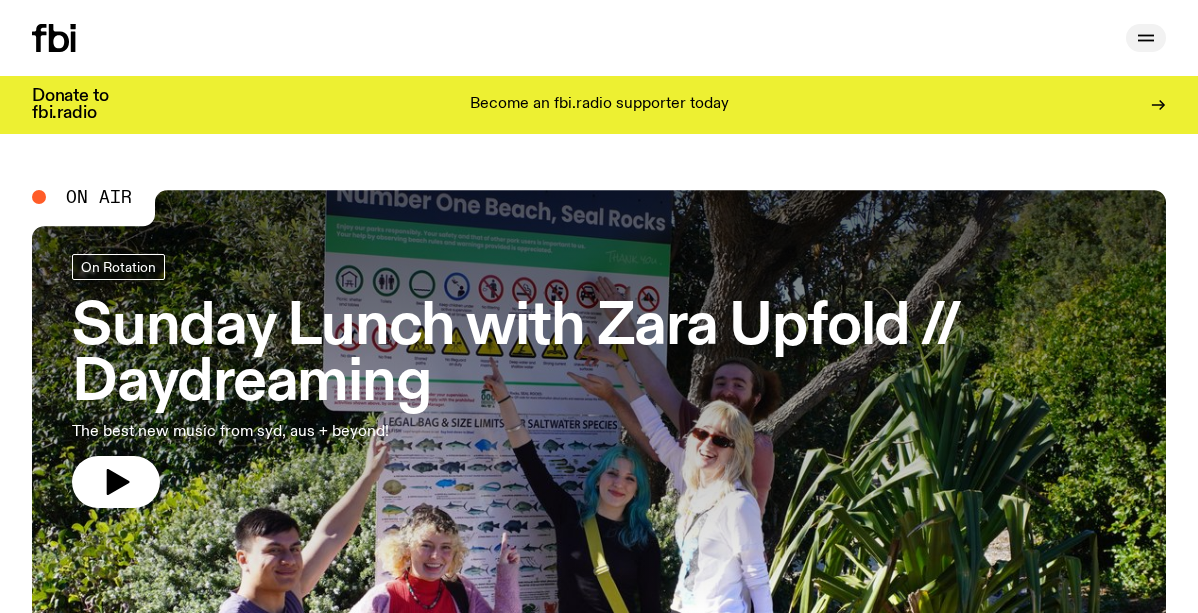 click 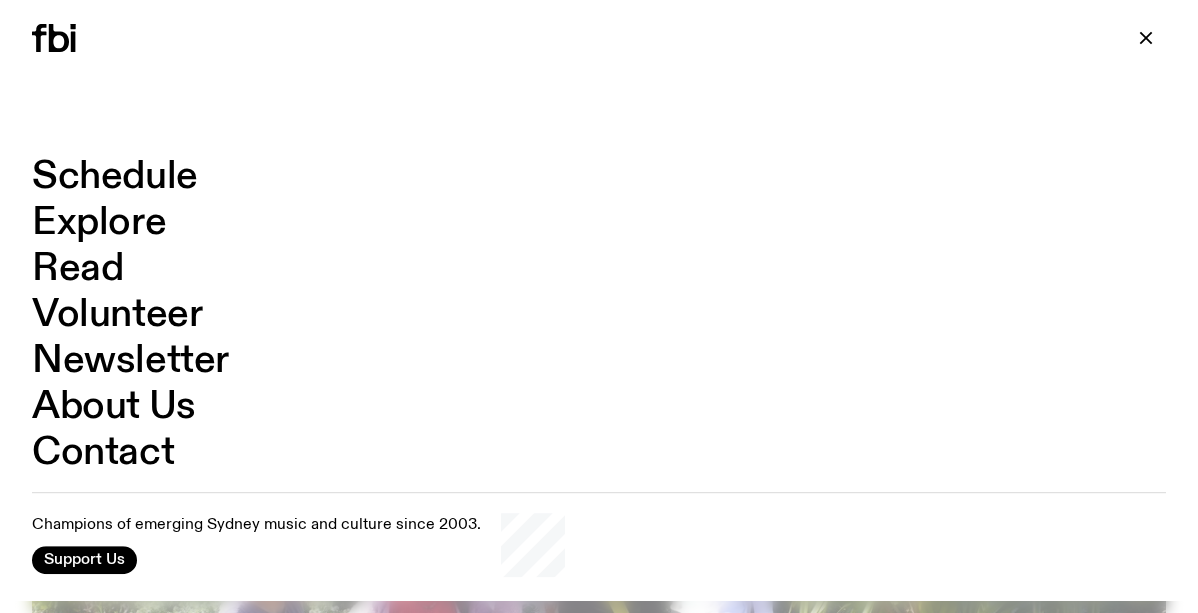 click on "Schedule" at bounding box center (115, 177) 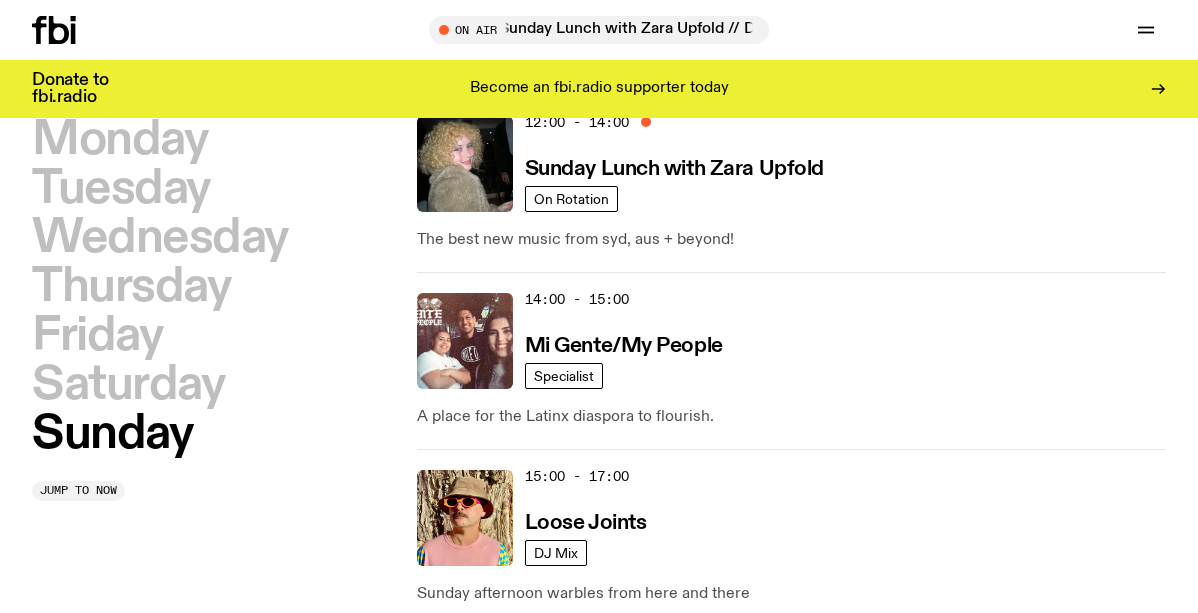 scroll, scrollTop: 994, scrollLeft: 0, axis: vertical 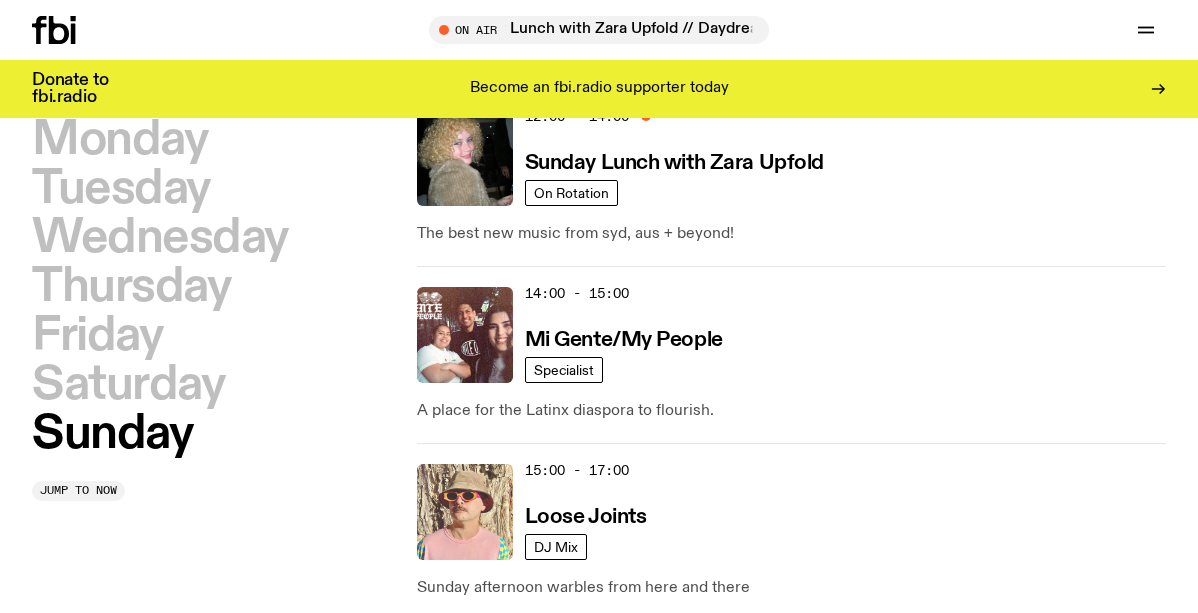 click 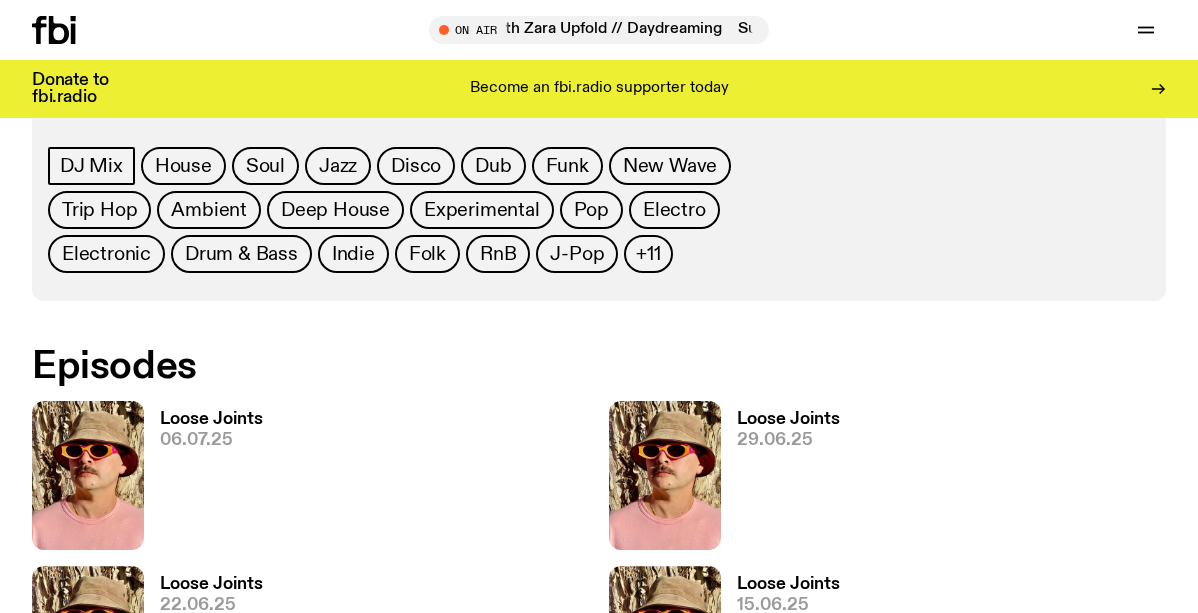 scroll, scrollTop: 941, scrollLeft: 0, axis: vertical 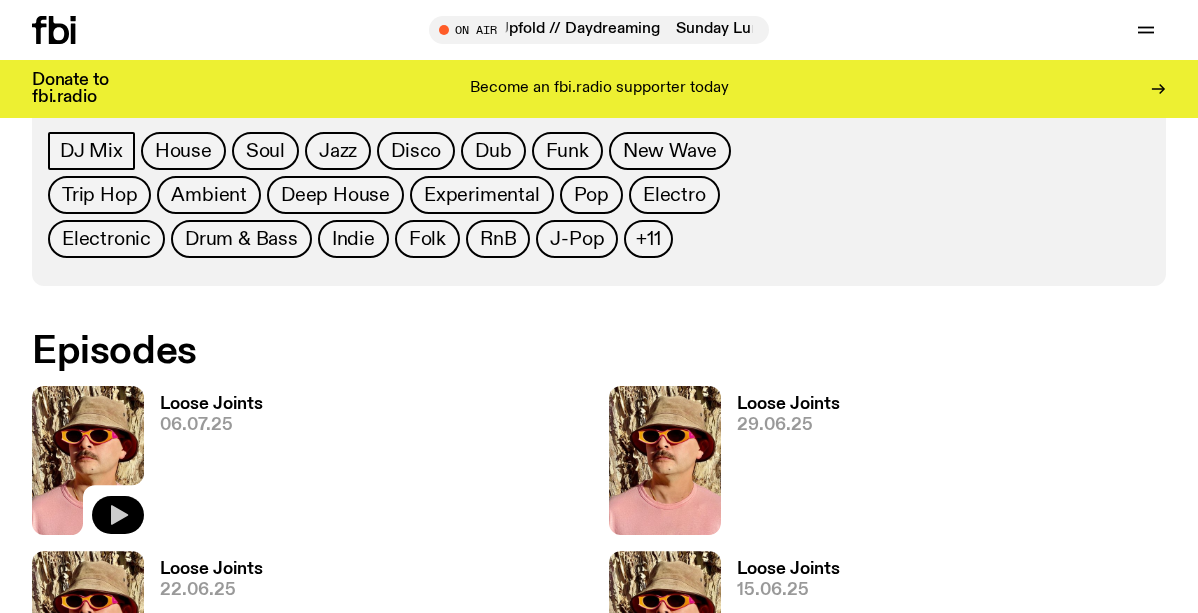 click 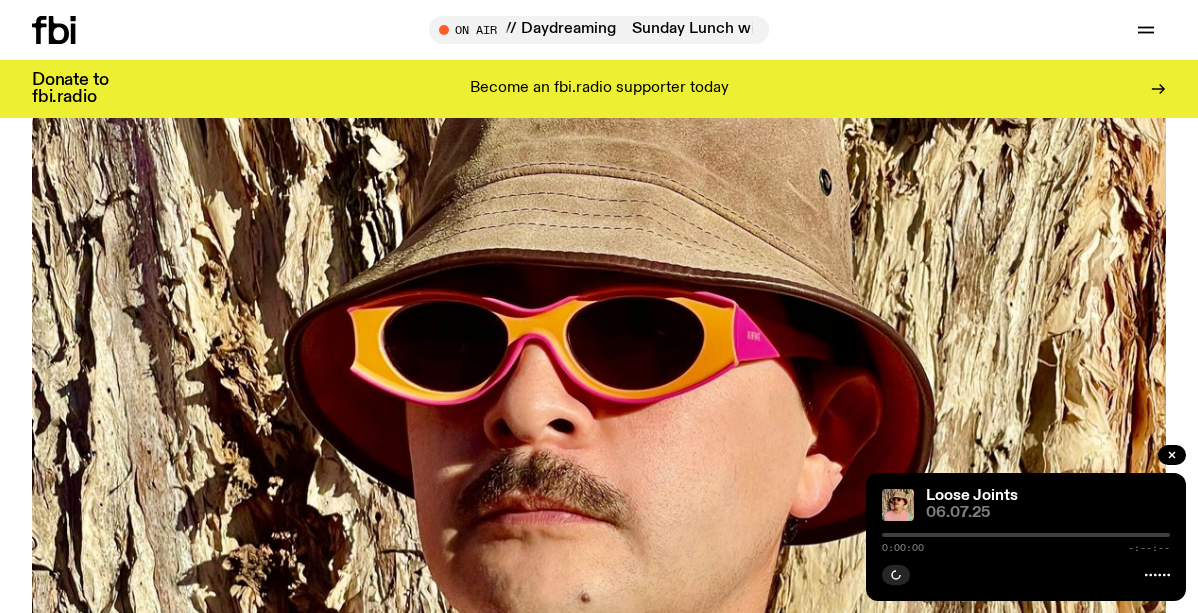 scroll, scrollTop: 191, scrollLeft: 0, axis: vertical 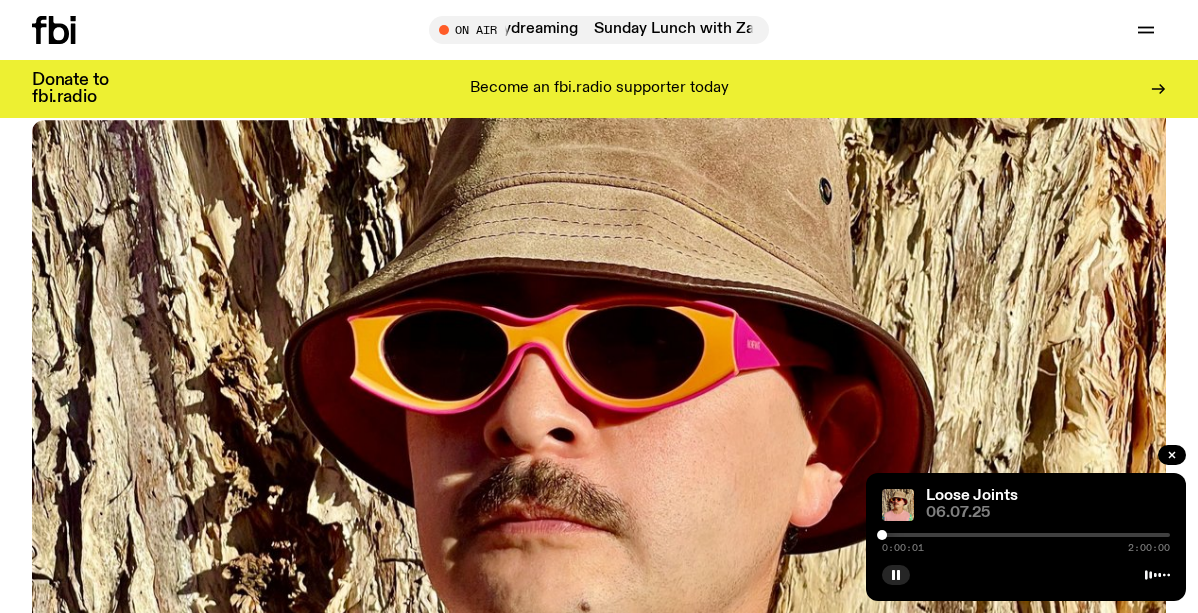 click at bounding box center [1026, 535] 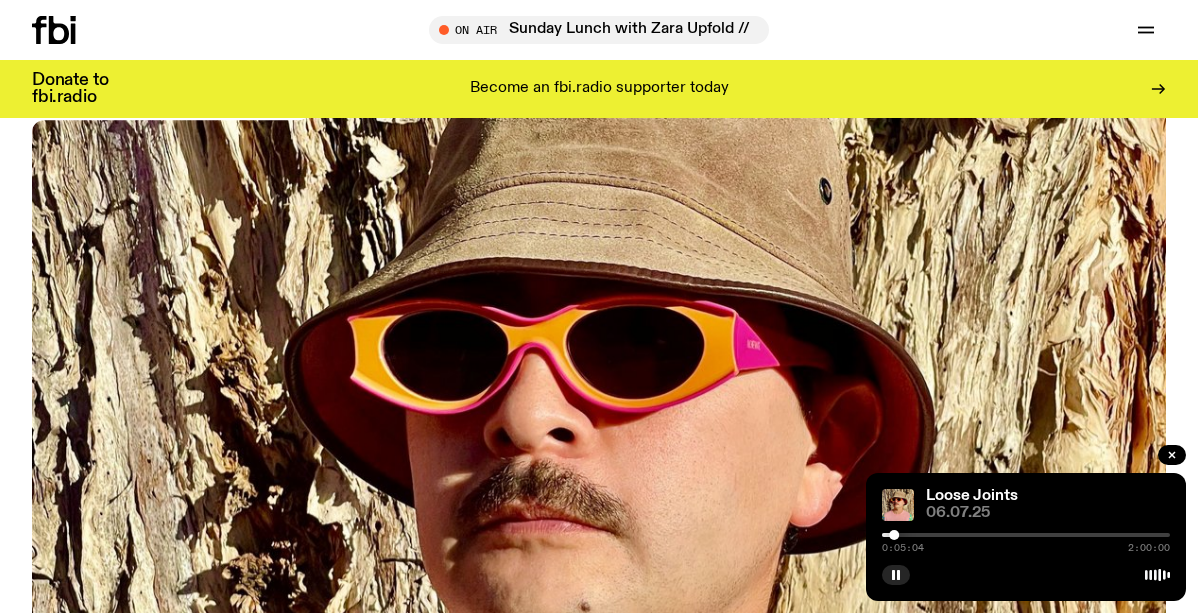click at bounding box center (1026, 535) 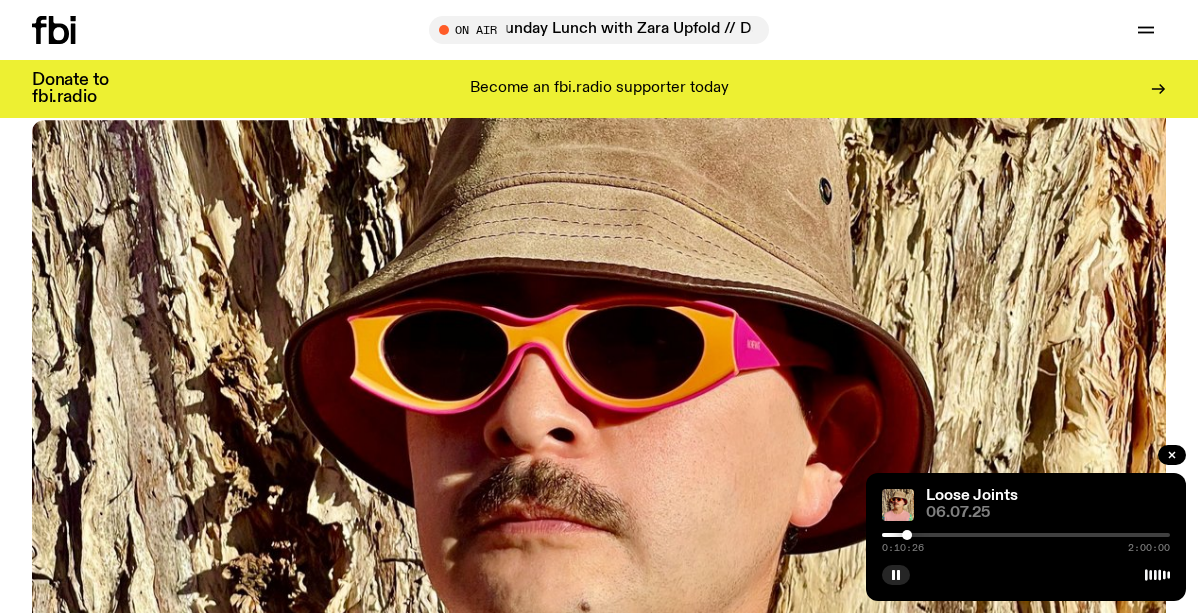 click at bounding box center (1026, 535) 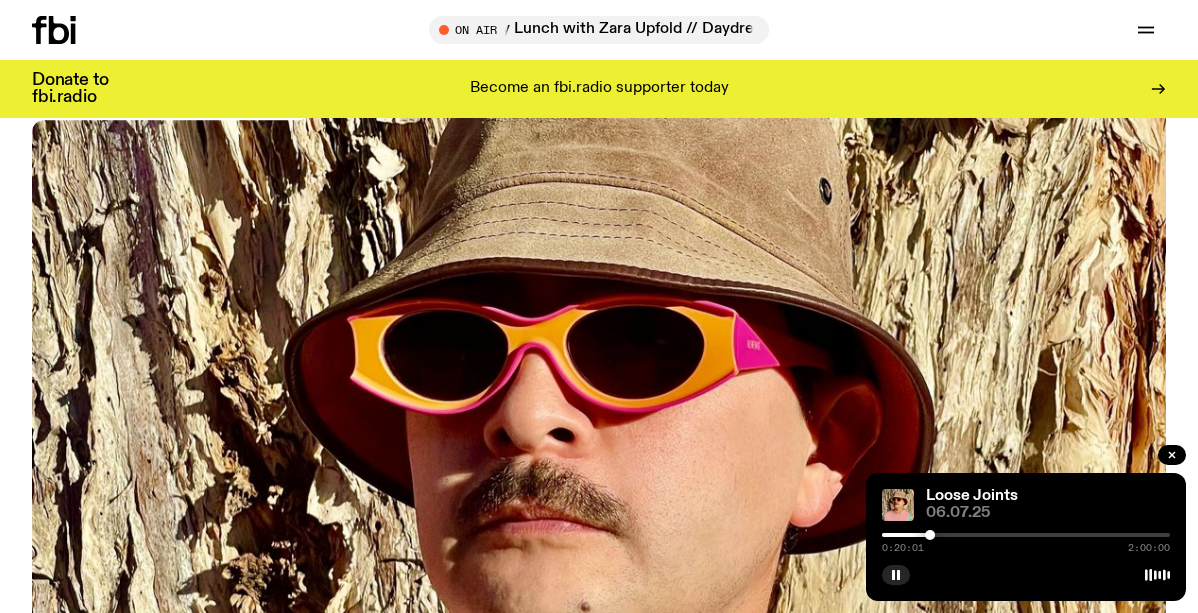 click at bounding box center (1026, 535) 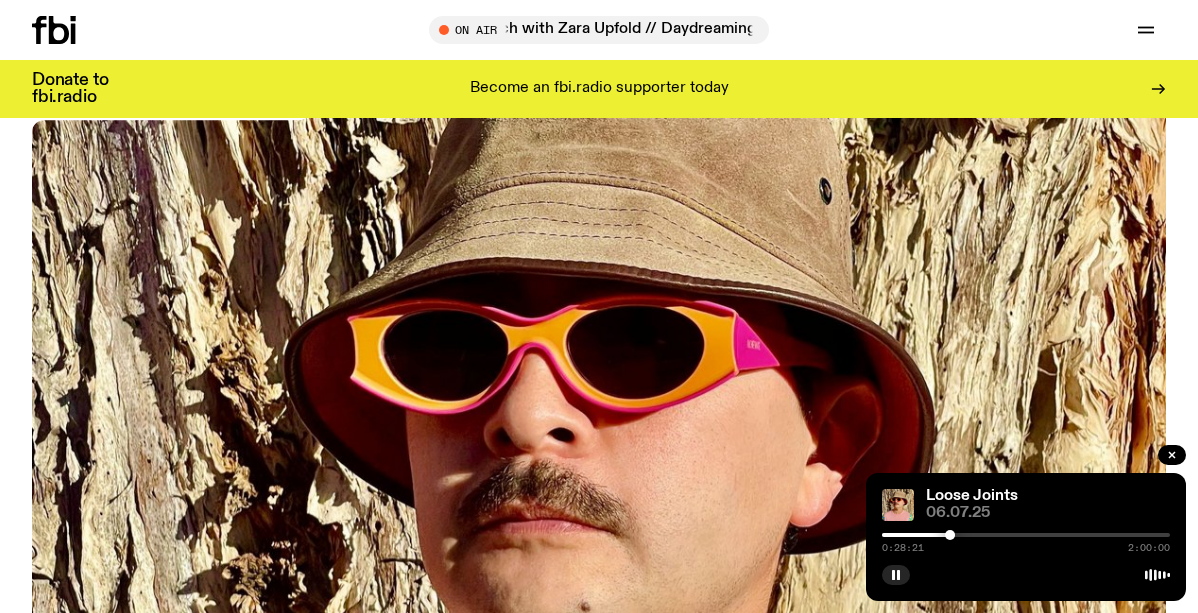 click at bounding box center (1026, 535) 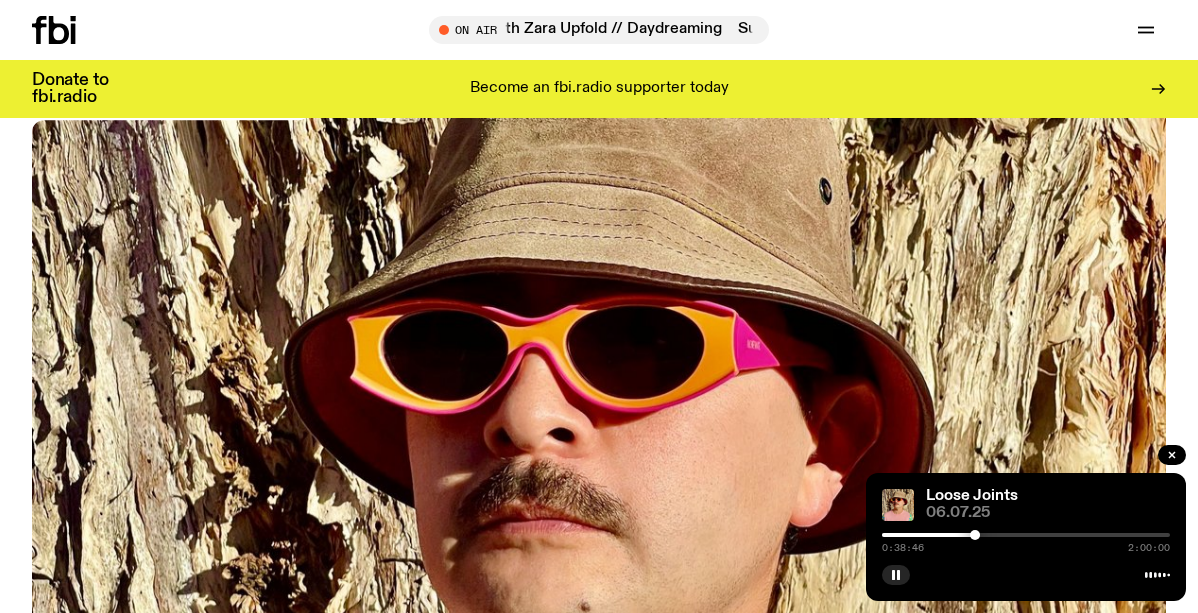 click at bounding box center (1026, 535) 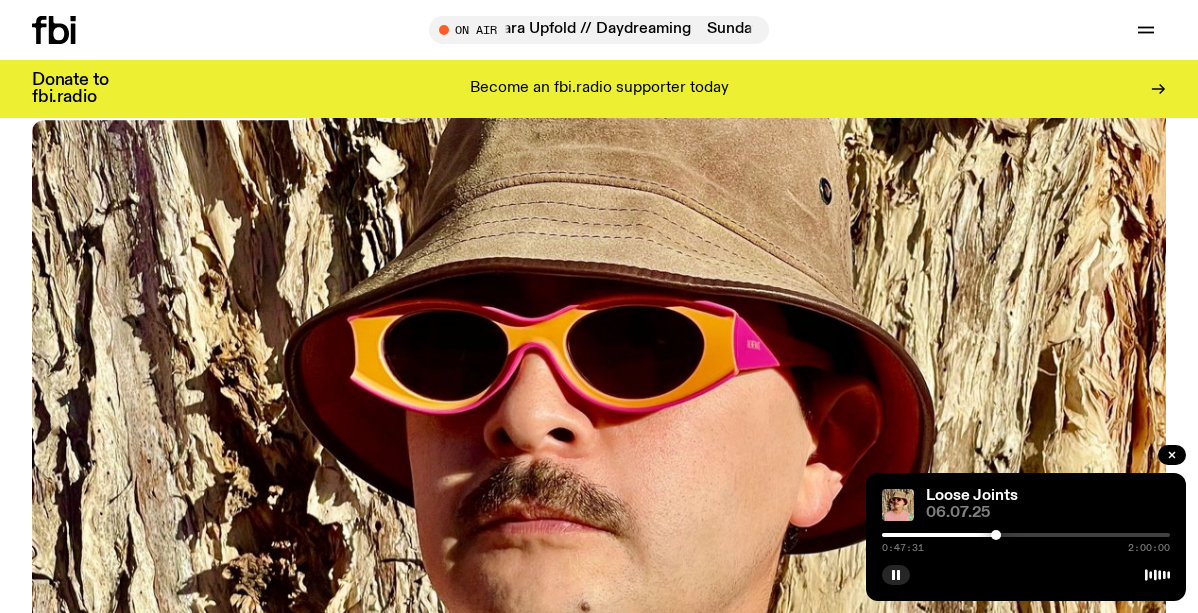 click at bounding box center (1026, 535) 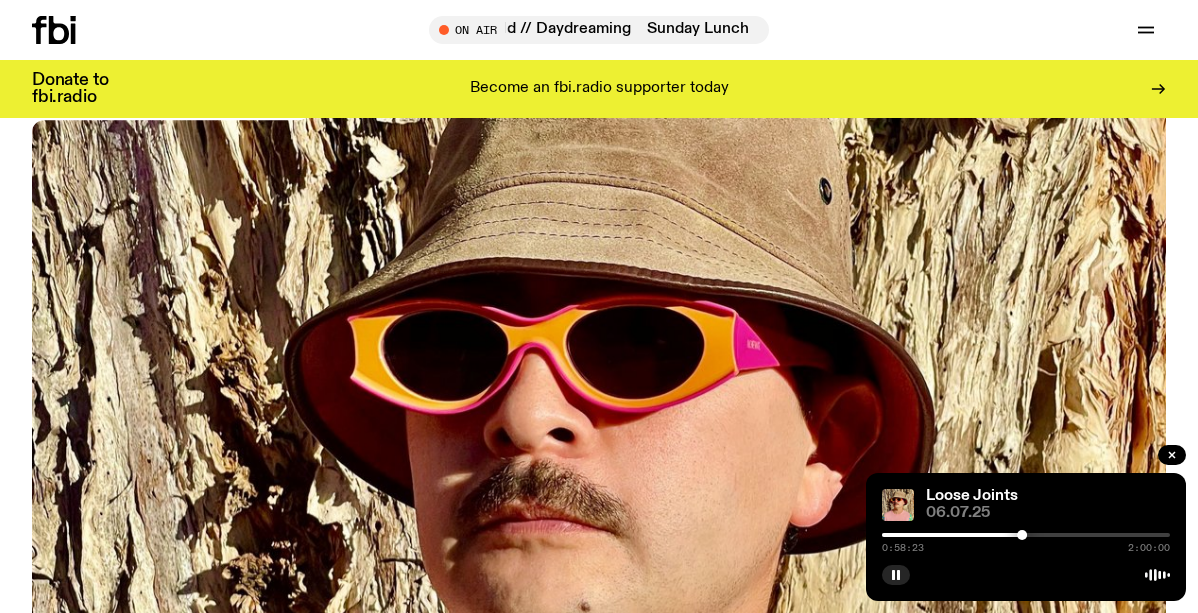 click at bounding box center (1026, 535) 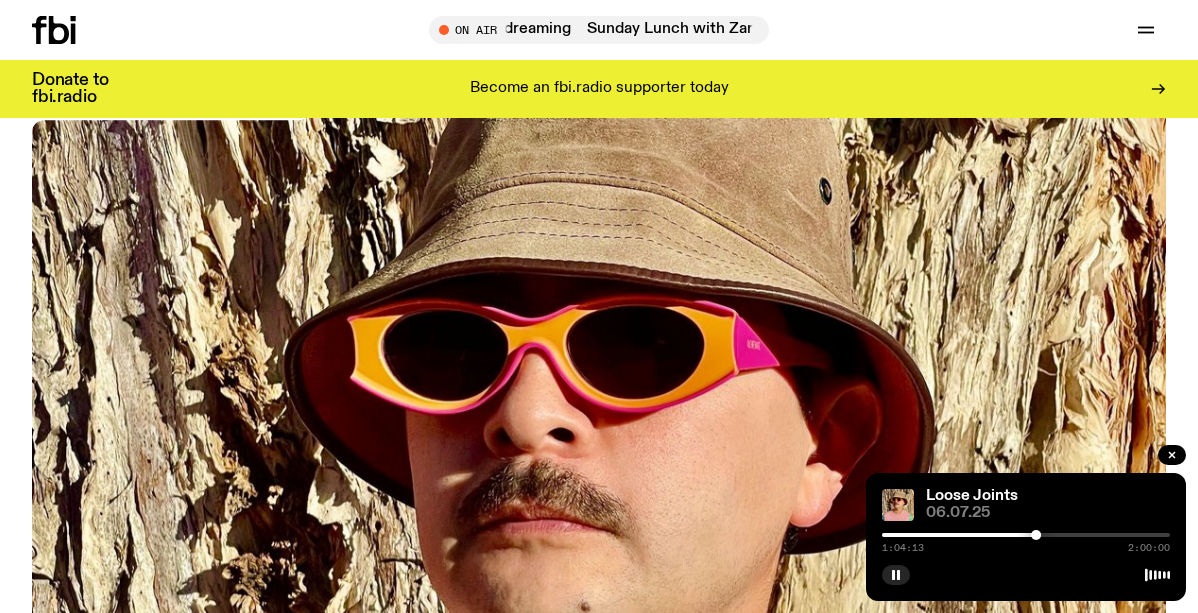 click at bounding box center (1026, 535) 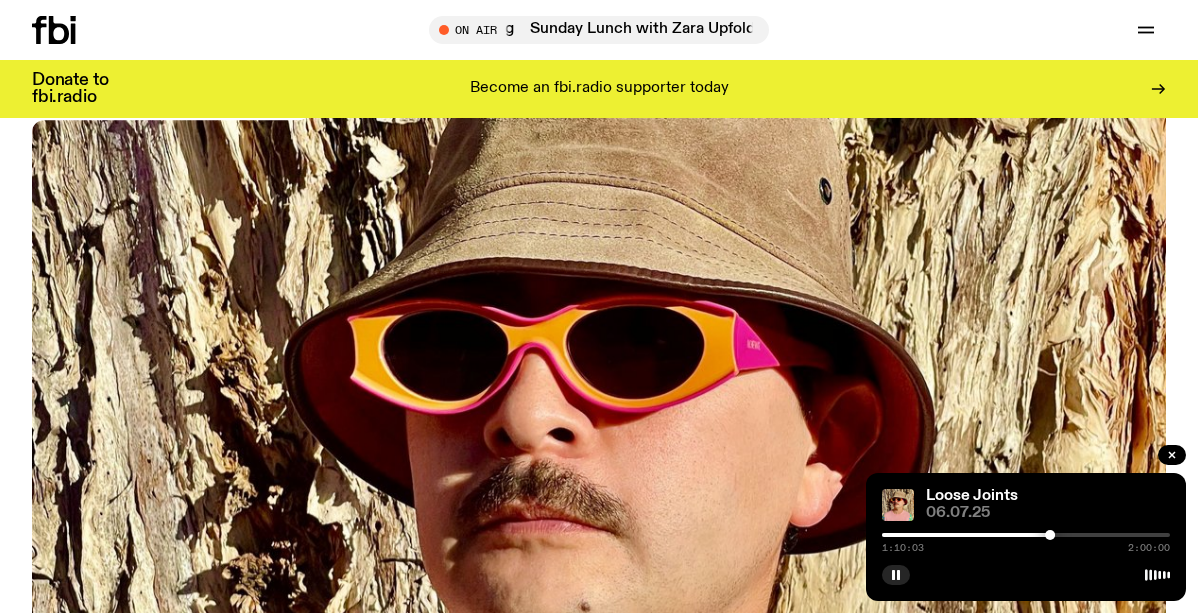 click at bounding box center (1026, 535) 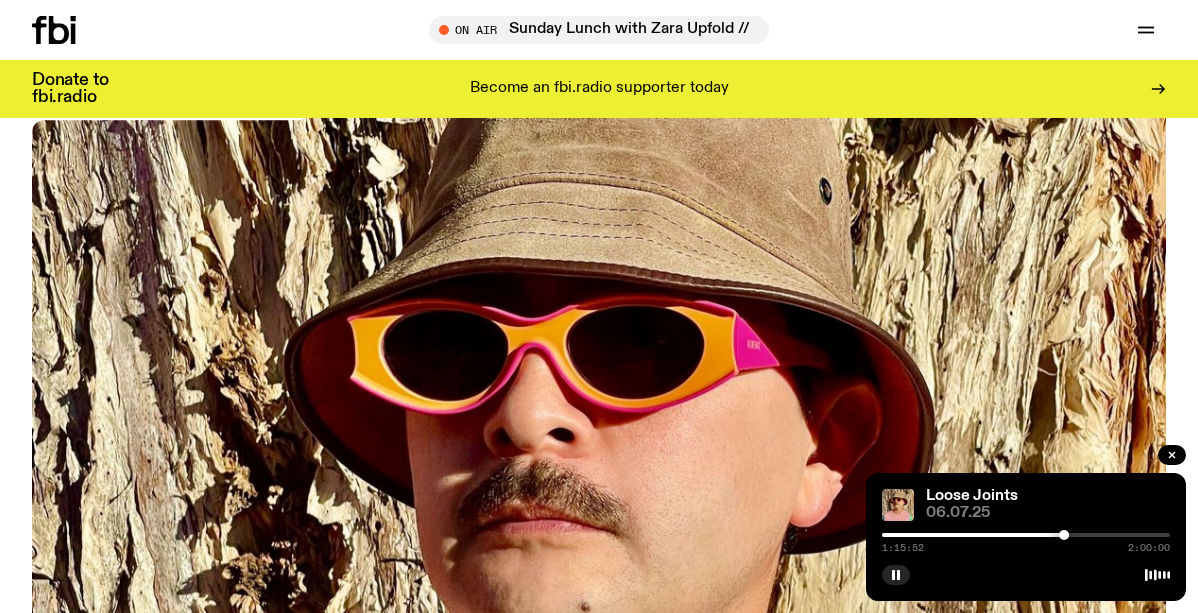 click at bounding box center [1026, 535] 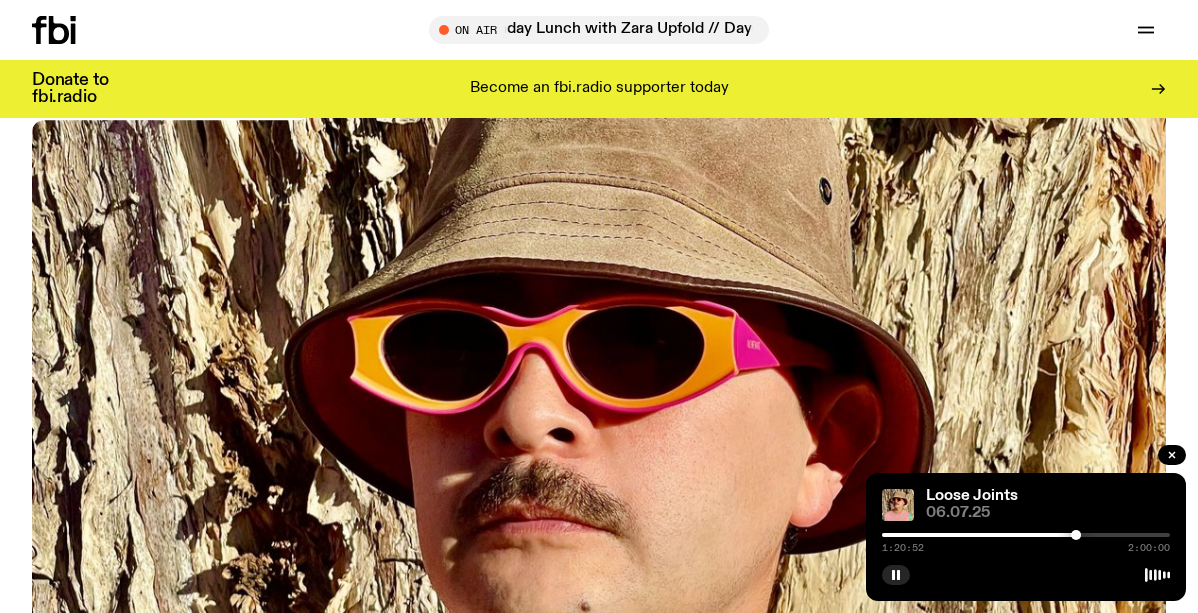 click at bounding box center [1026, 535] 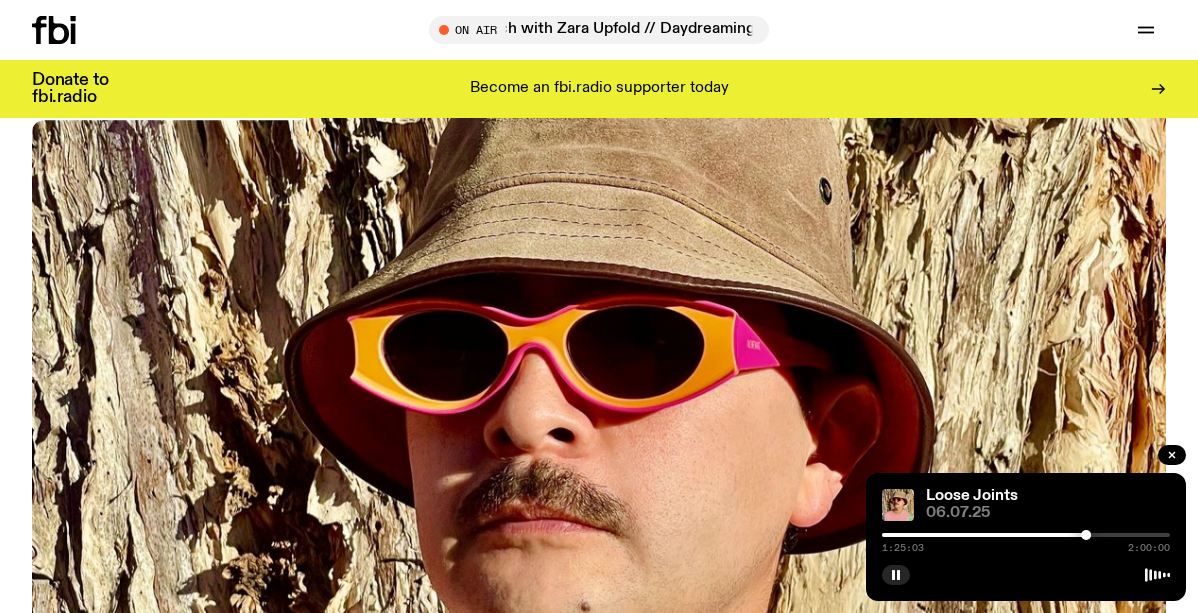 click at bounding box center [1026, 535] 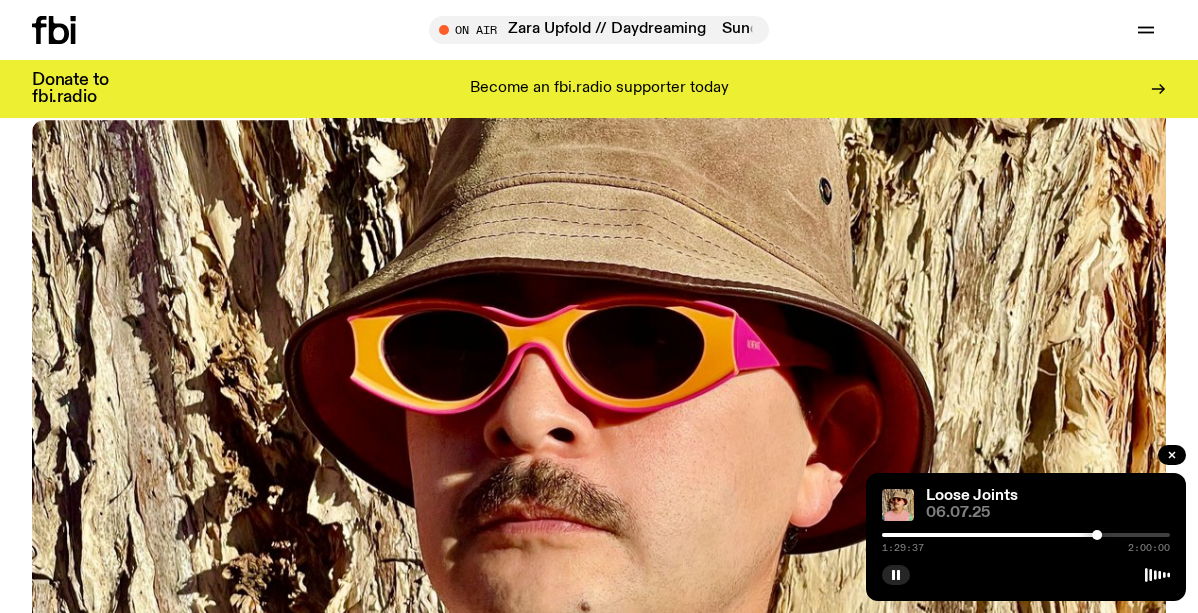 click at bounding box center (1026, 535) 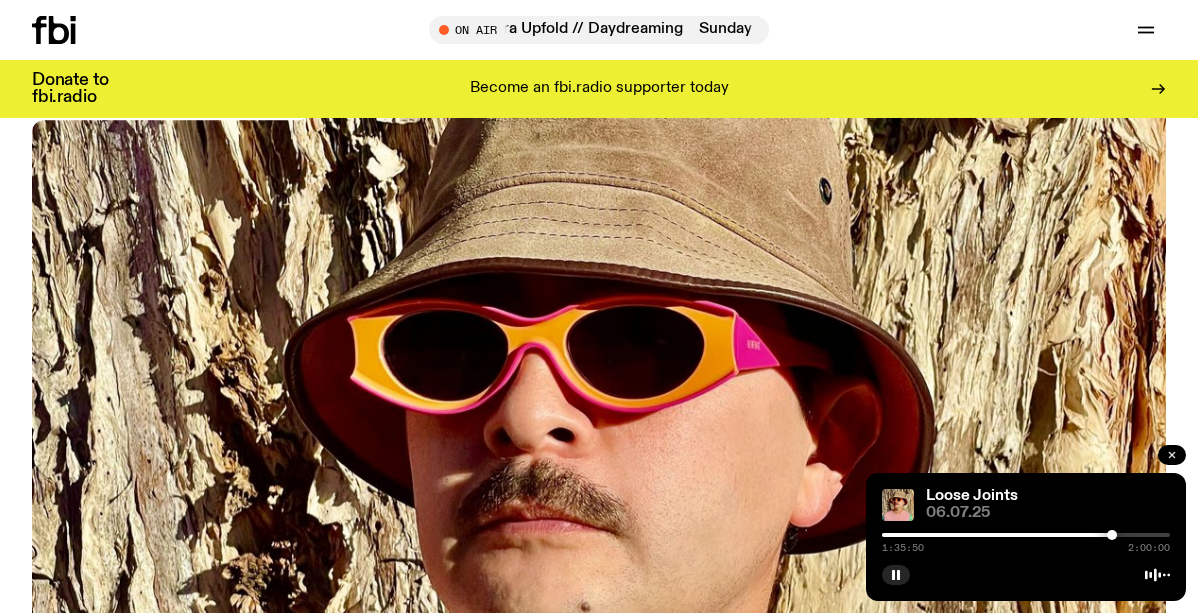 click 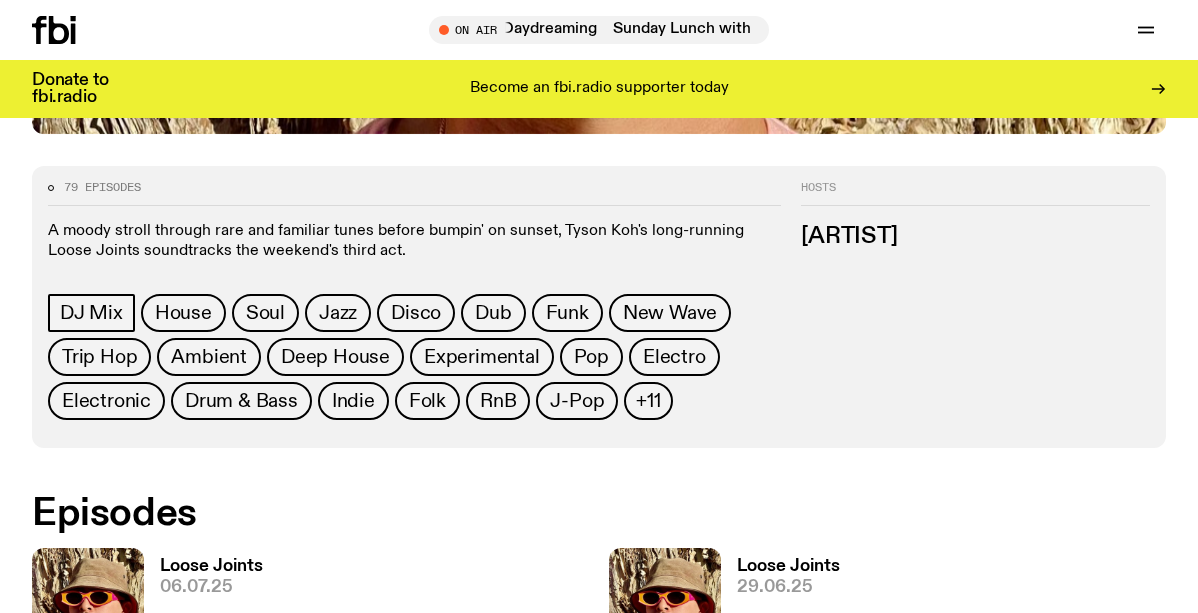 scroll, scrollTop: 796, scrollLeft: 0, axis: vertical 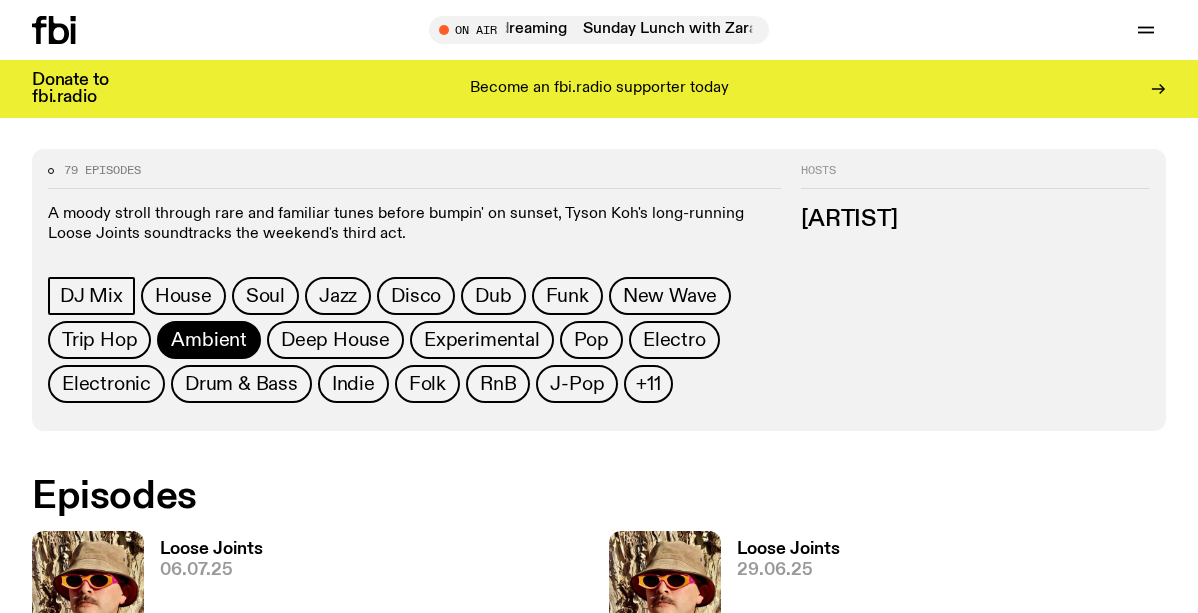 click on "Ambient" at bounding box center (209, 340) 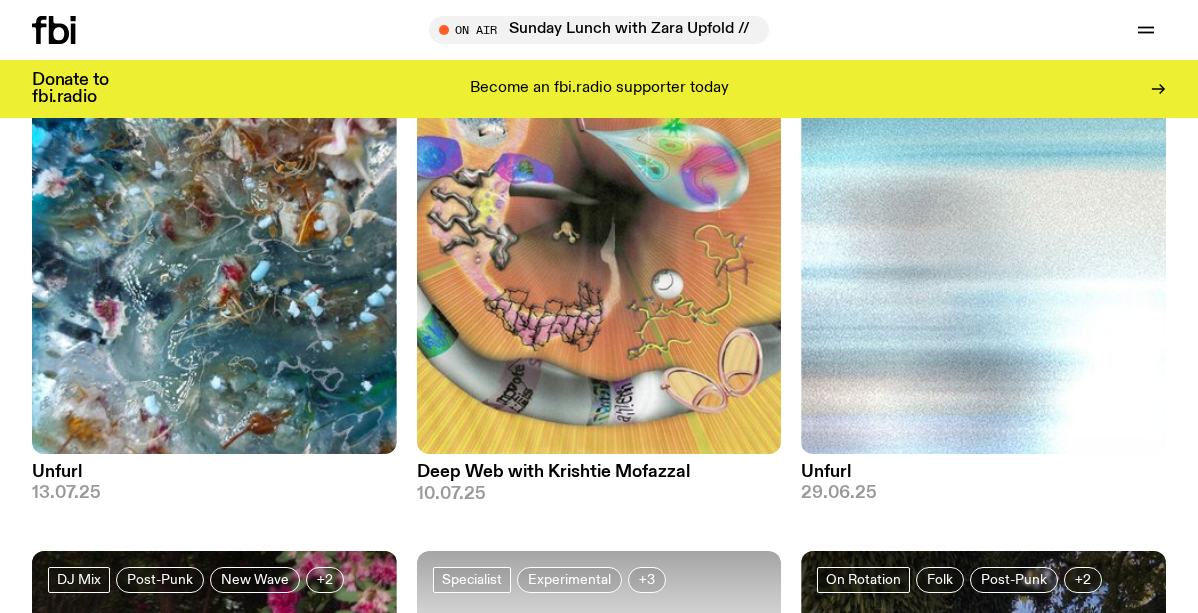 scroll, scrollTop: 321, scrollLeft: 0, axis: vertical 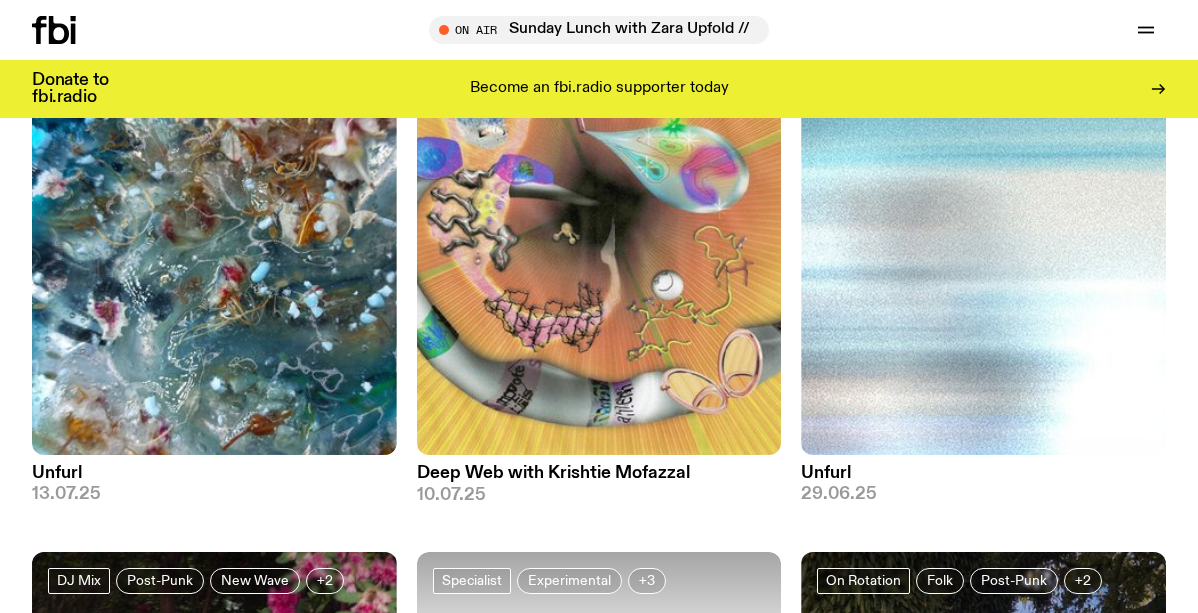 click 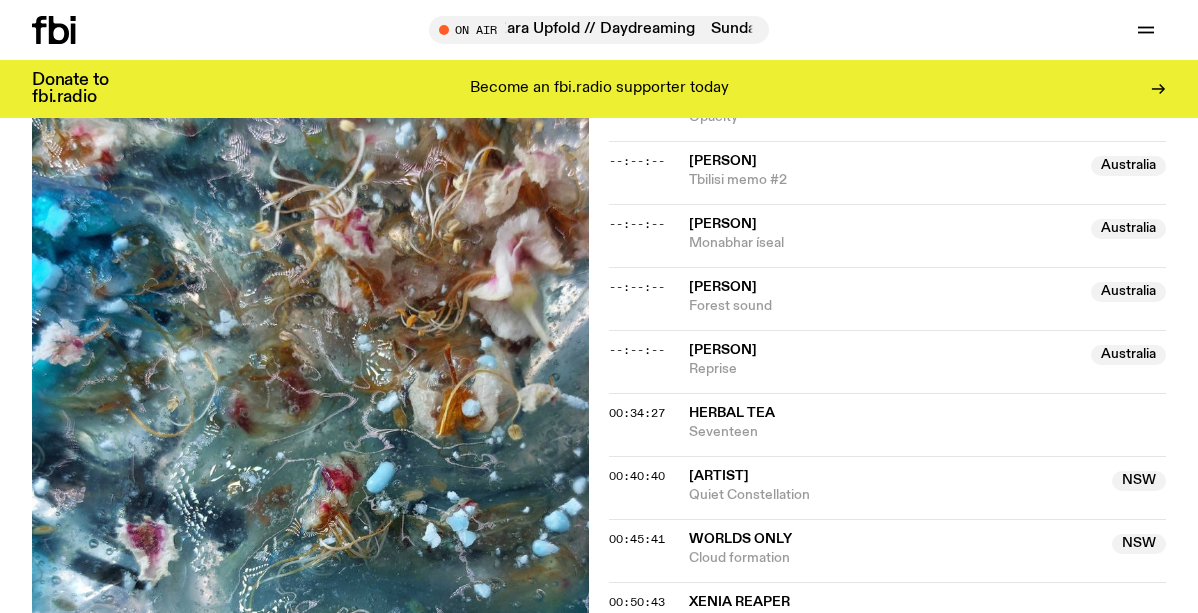 scroll, scrollTop: 1082, scrollLeft: 0, axis: vertical 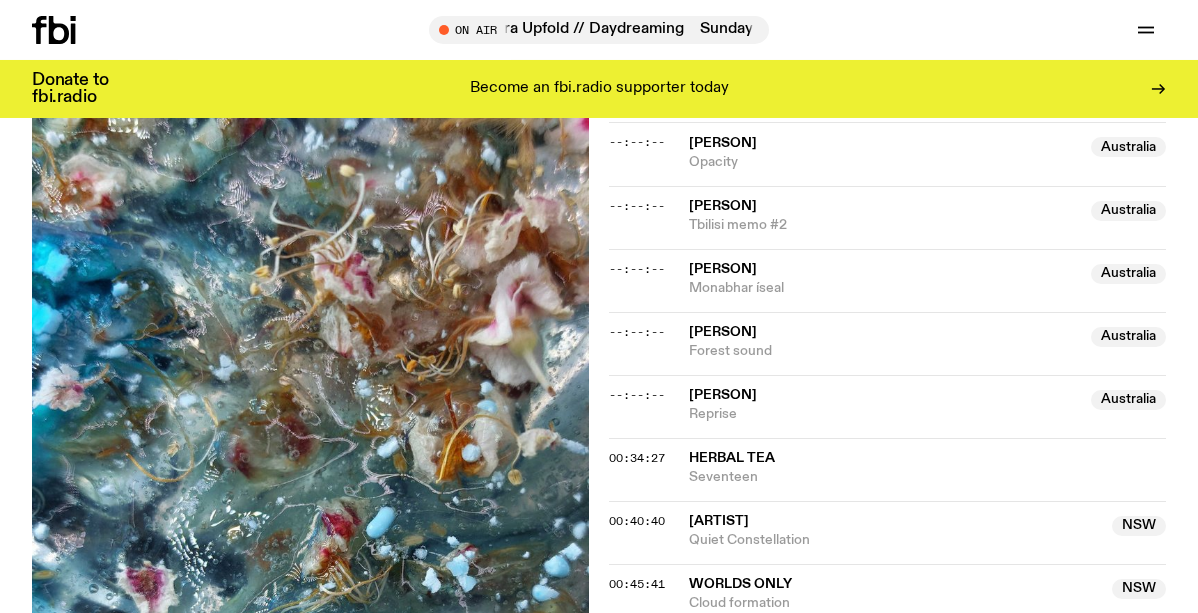 click at bounding box center [310, 431] 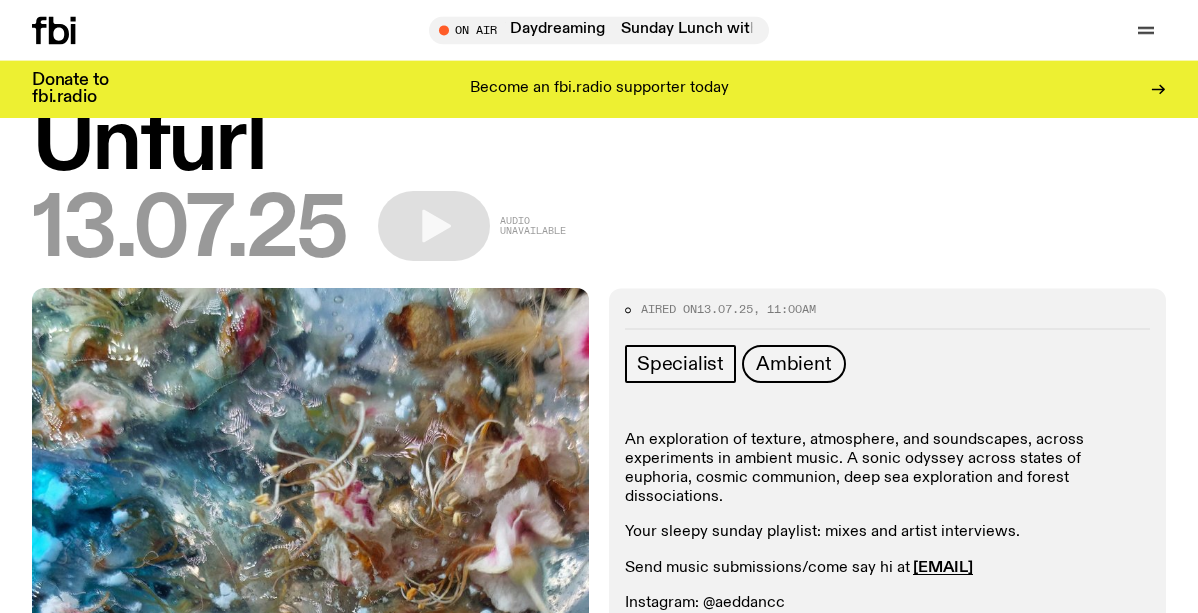 scroll, scrollTop: 0, scrollLeft: 0, axis: both 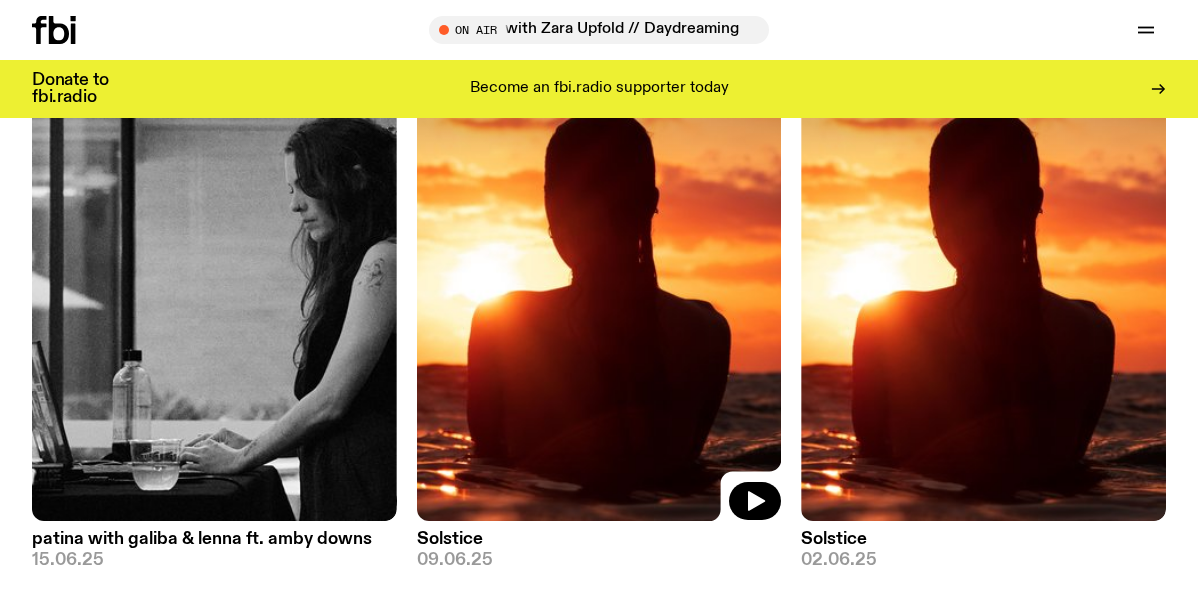 click 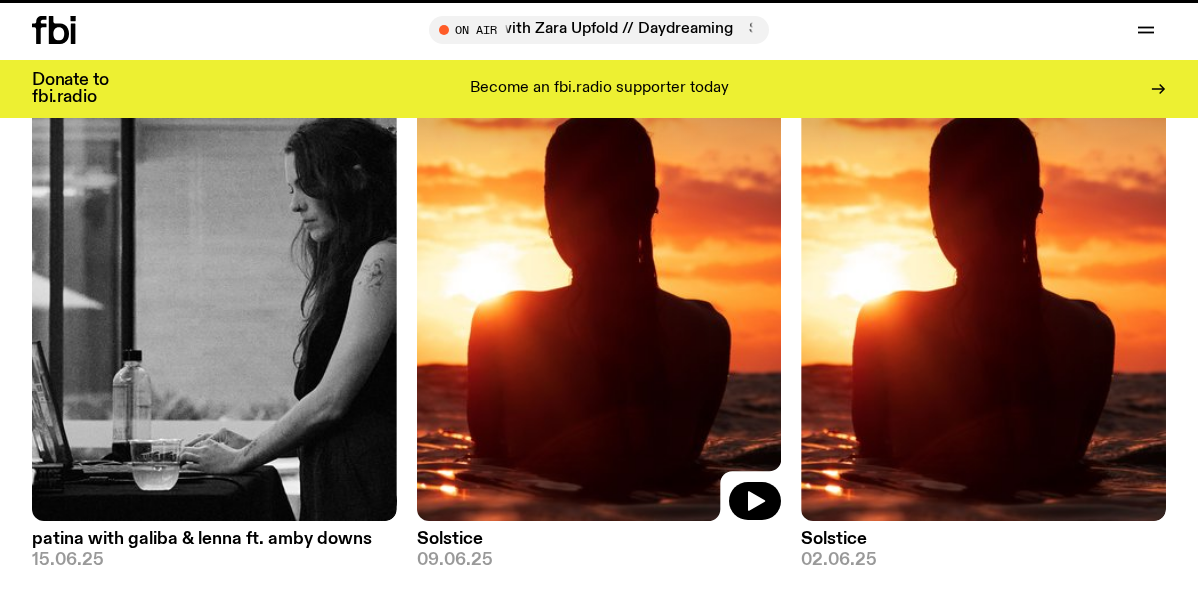 scroll, scrollTop: 0, scrollLeft: 0, axis: both 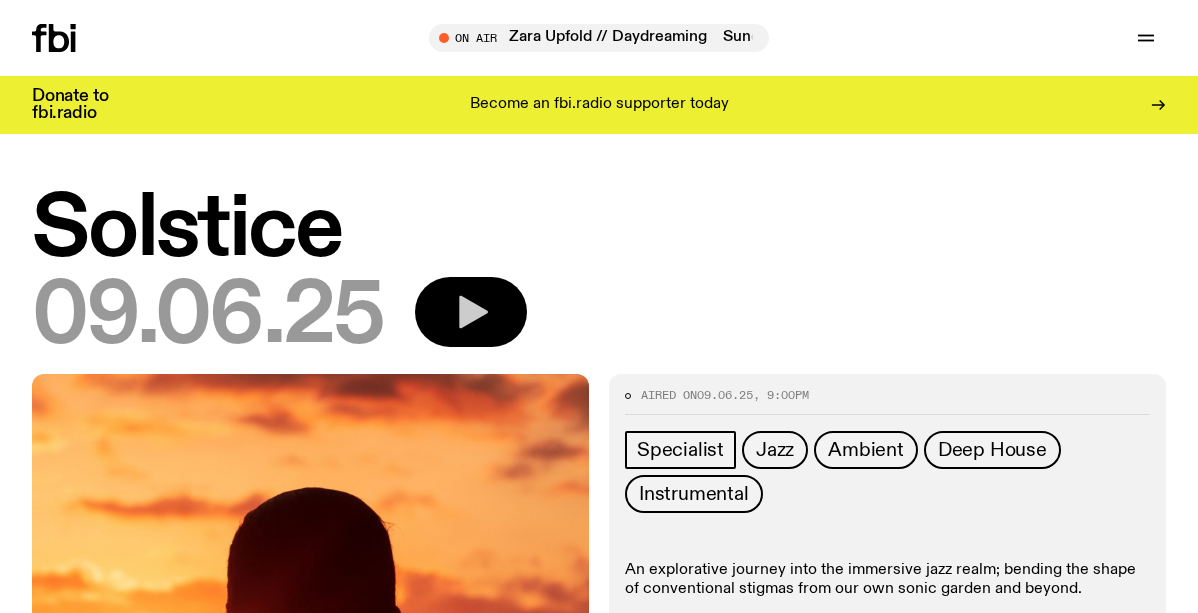 click 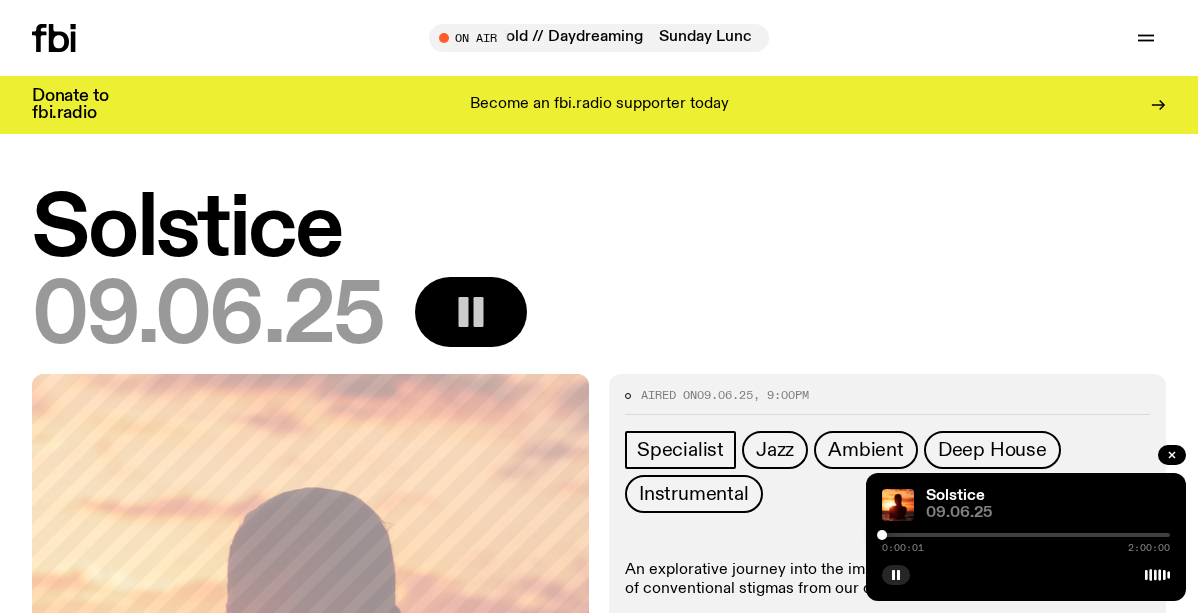 click at bounding box center [1026, 535] 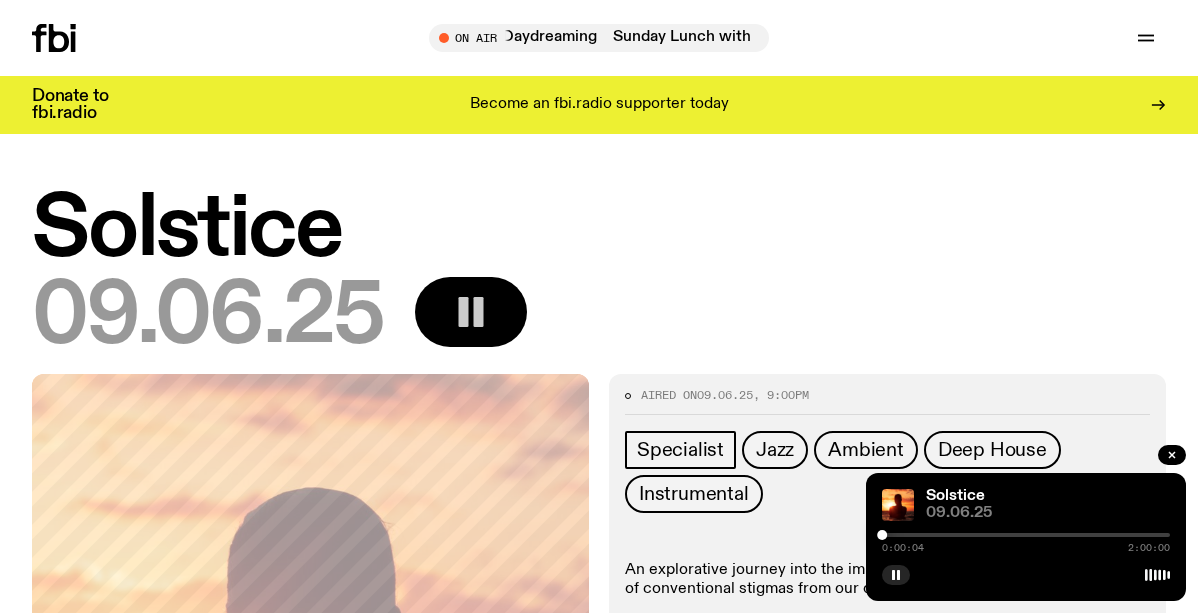 click at bounding box center [1026, 535] 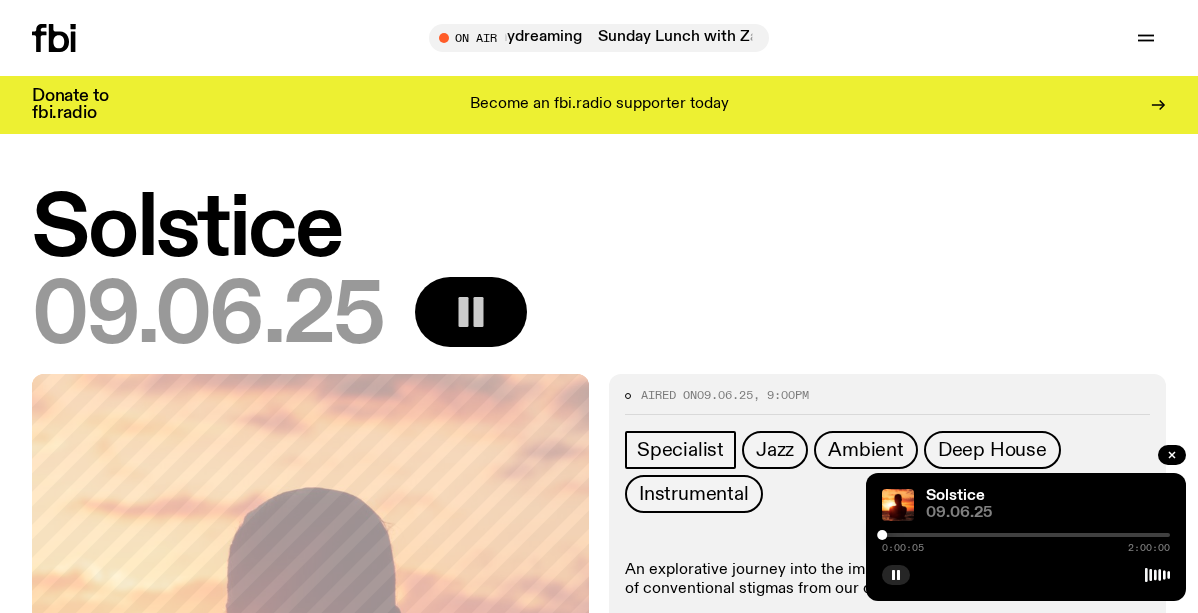 click at bounding box center [1026, 535] 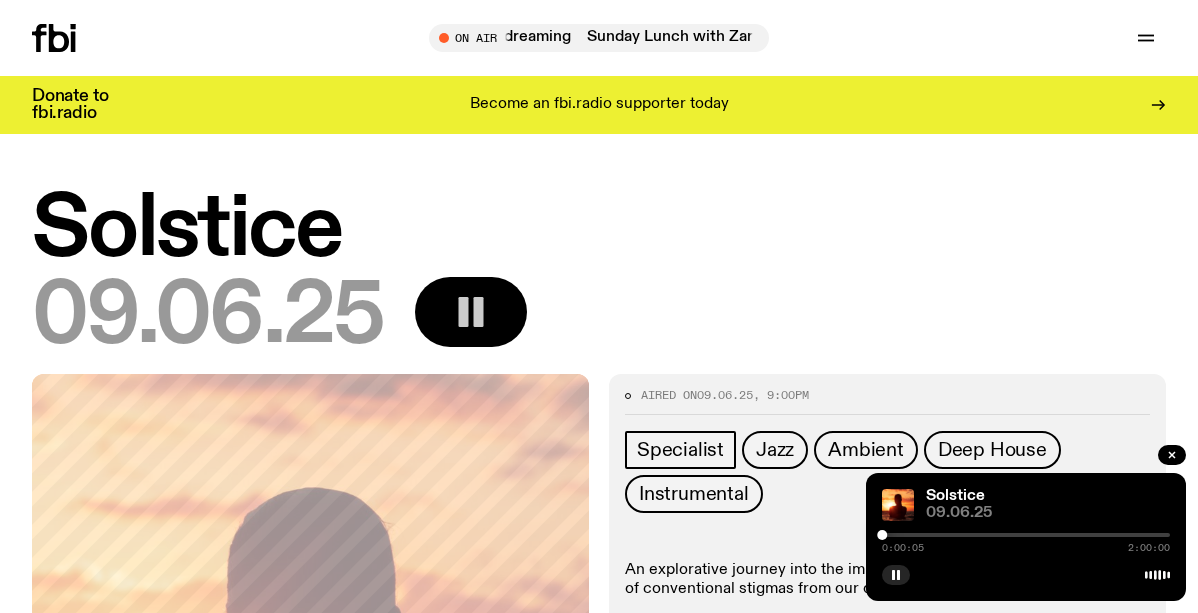 click at bounding box center (1026, 535) 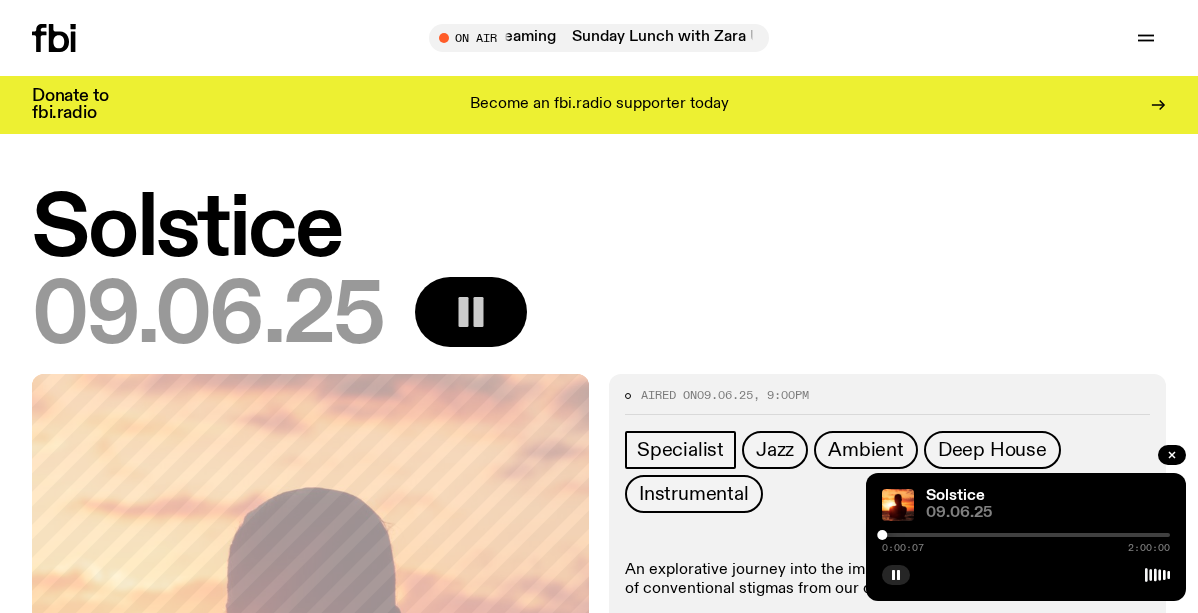 click at bounding box center (1026, 535) 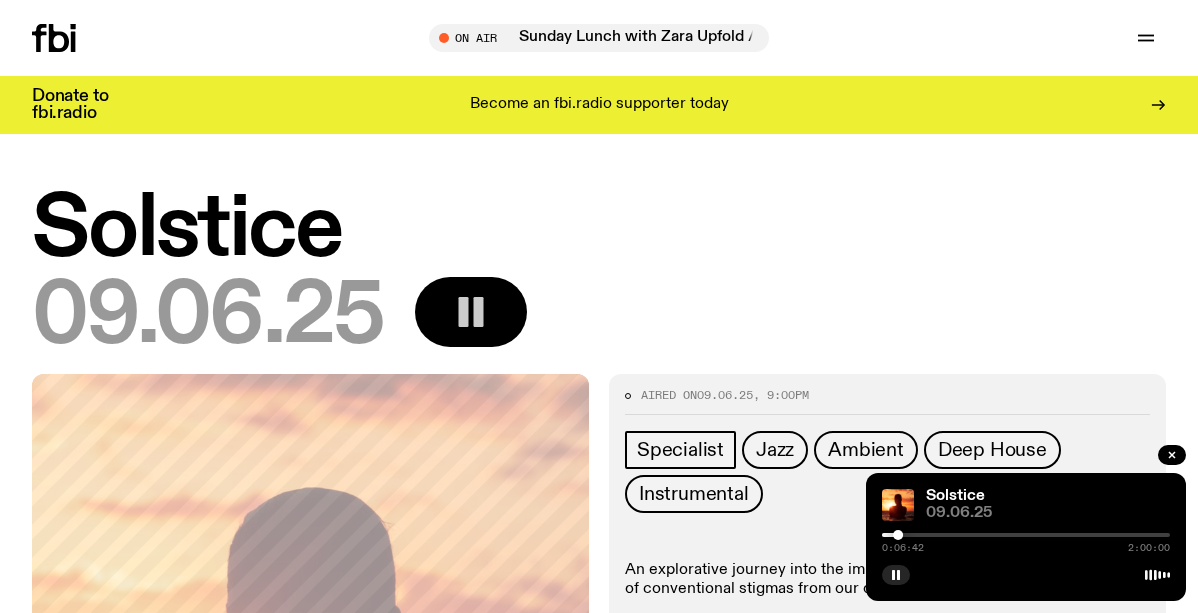 click at bounding box center (1026, 535) 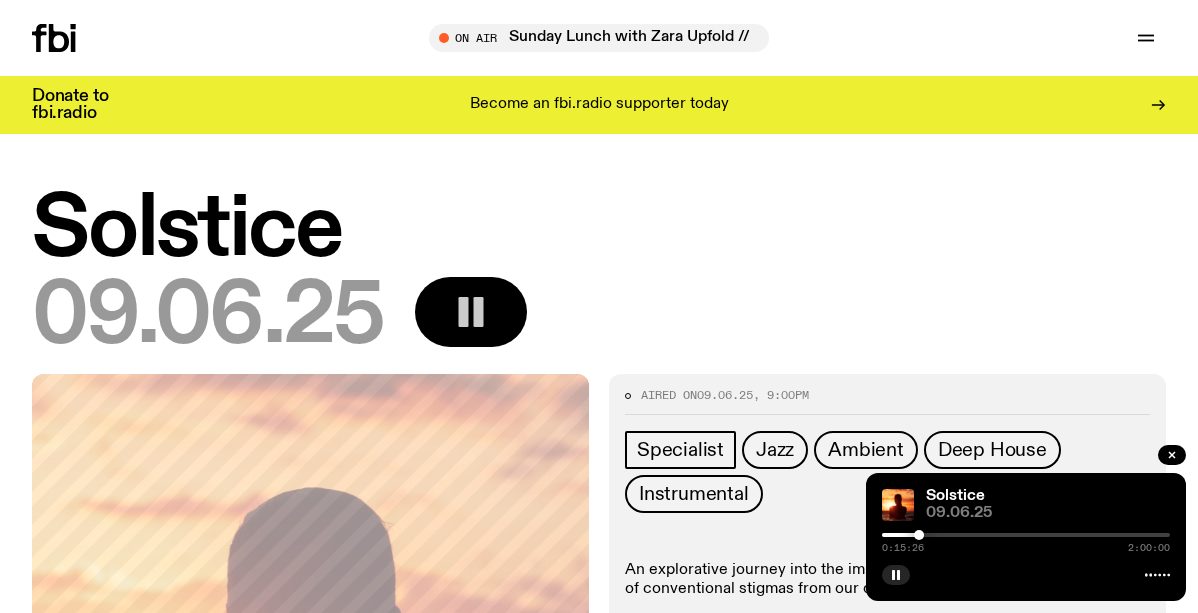 click at bounding box center [1026, 535] 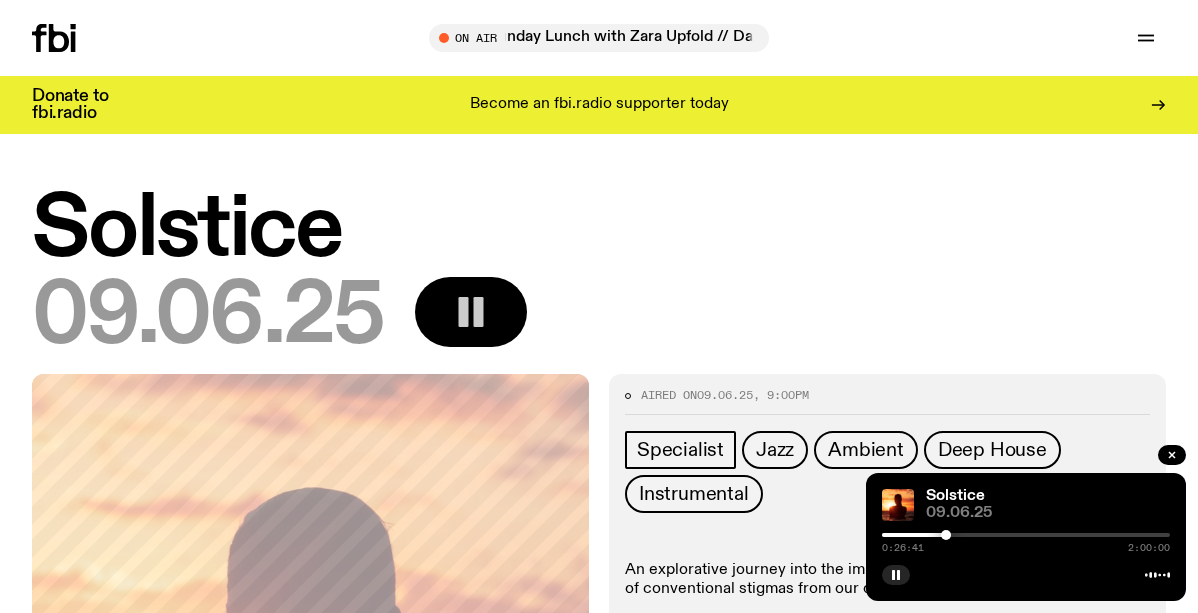 click 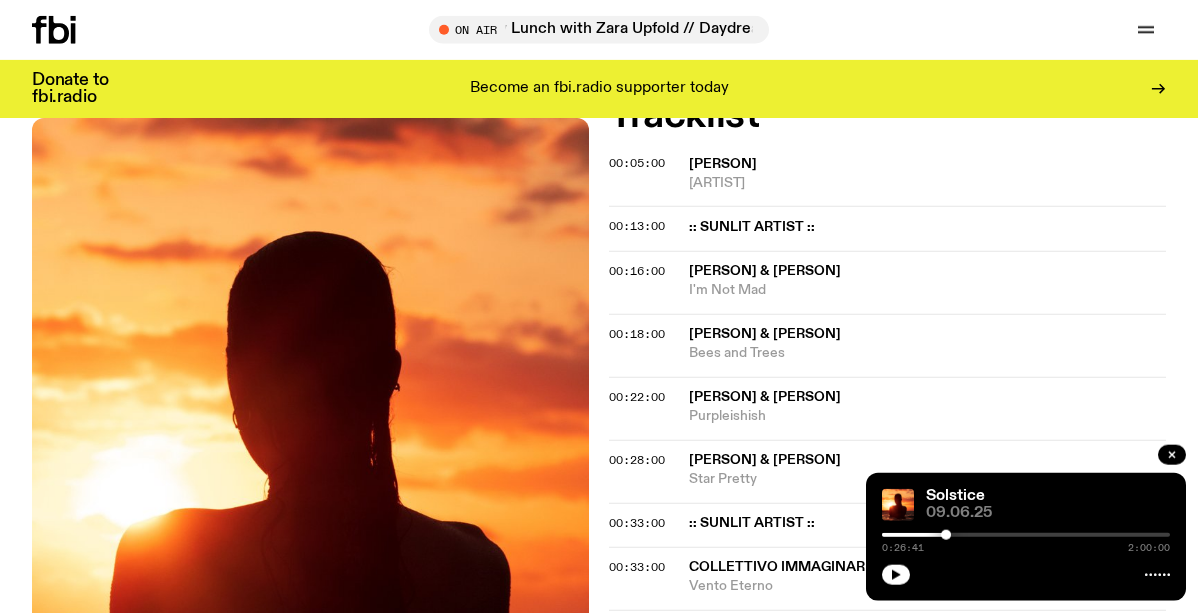scroll, scrollTop: 129, scrollLeft: 0, axis: vertical 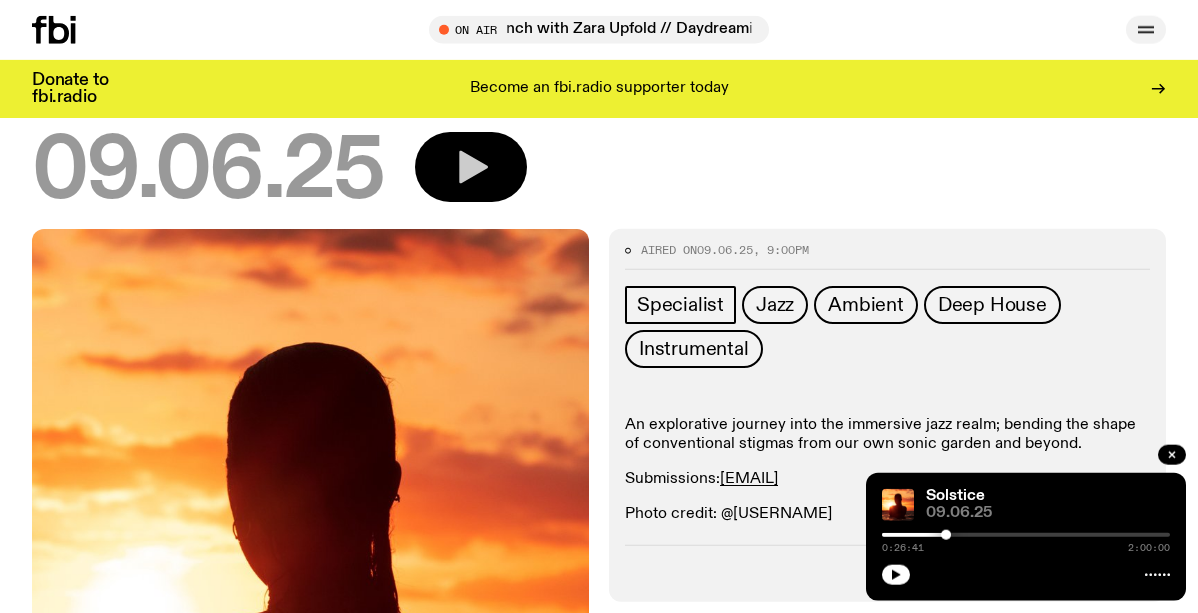 click 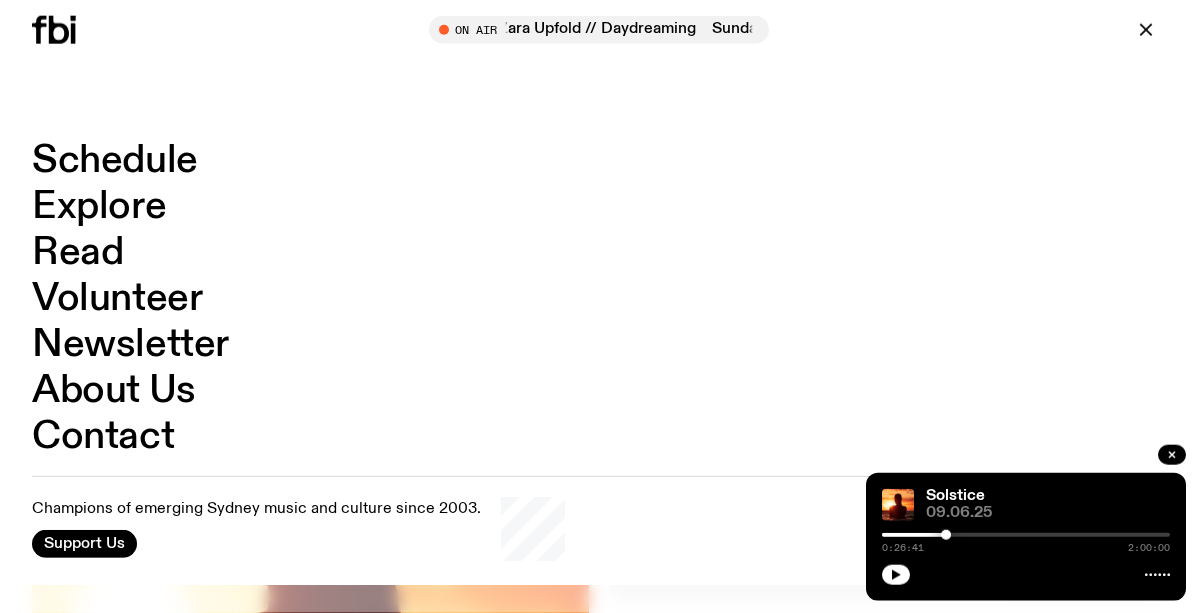 click on "Schedule" at bounding box center (115, 161) 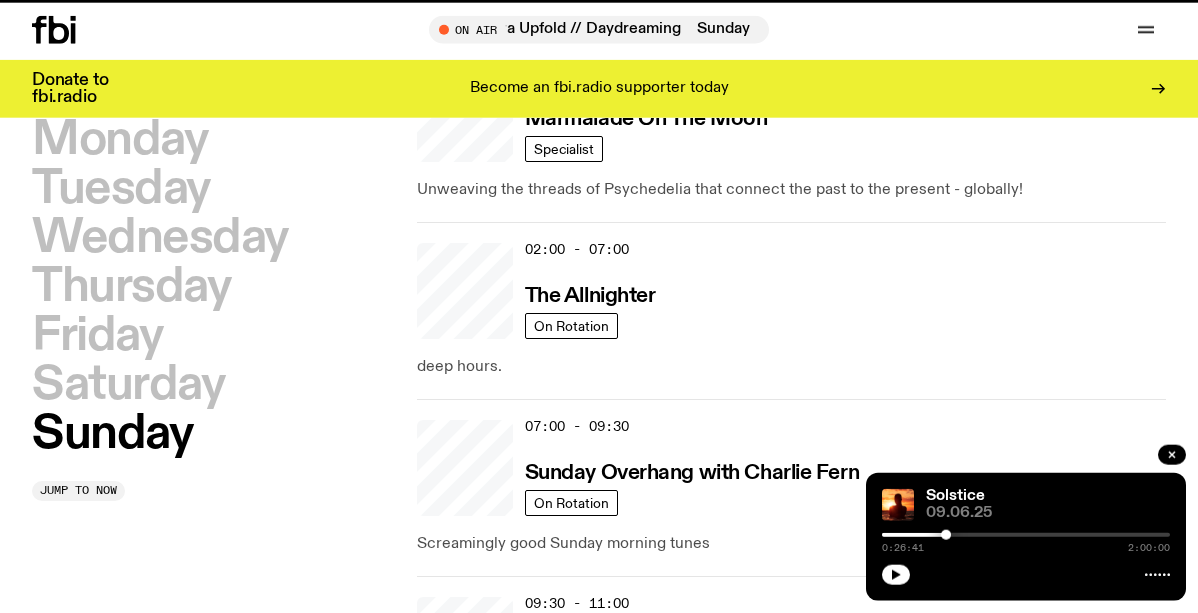 scroll, scrollTop: 0, scrollLeft: 0, axis: both 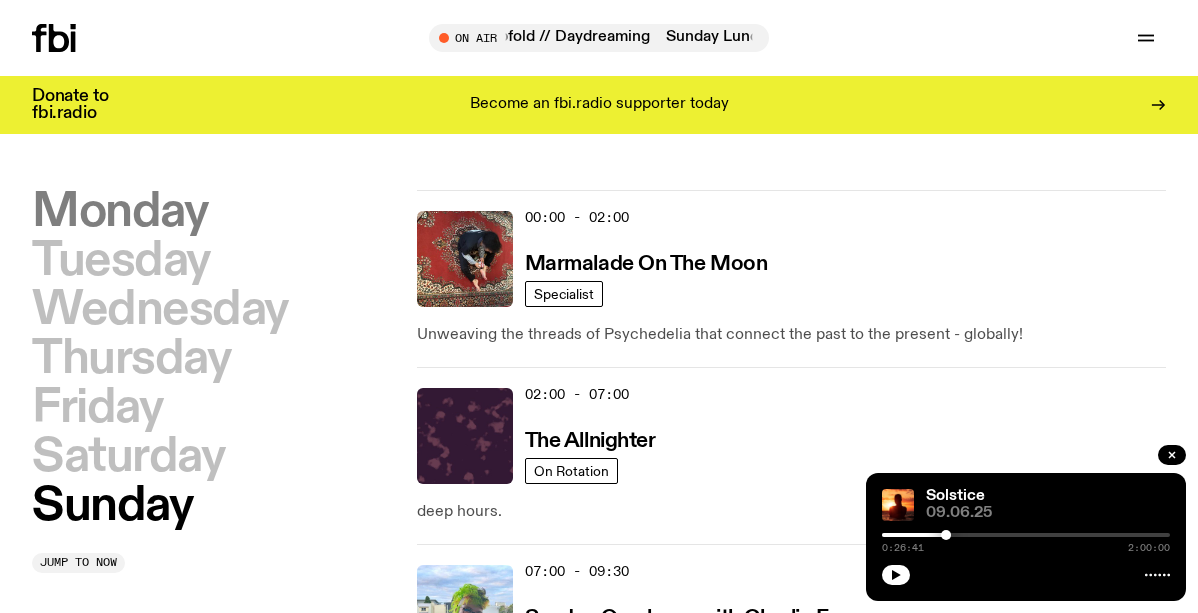 click on "Monday" at bounding box center [119, 212] 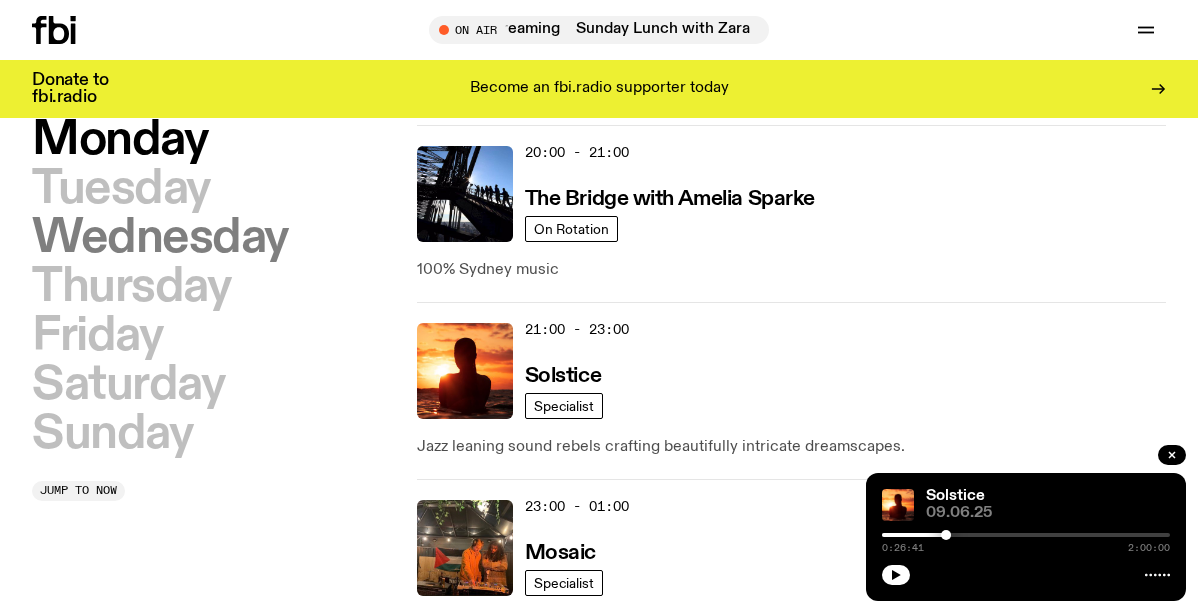 scroll, scrollTop: 1131, scrollLeft: 0, axis: vertical 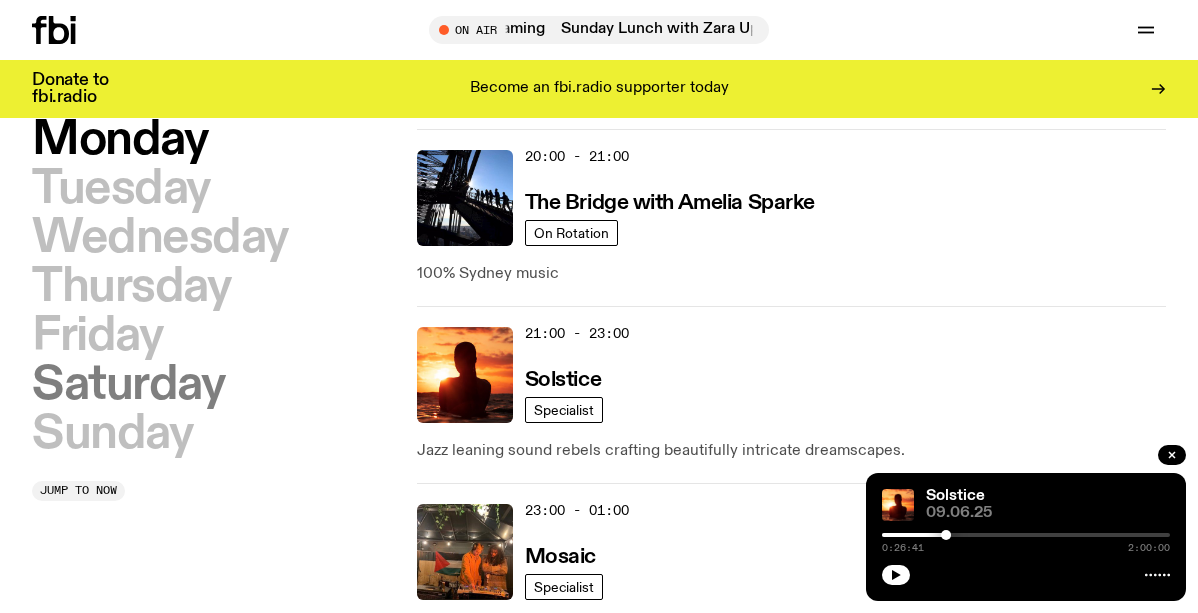 click on "Saturday" at bounding box center (128, 385) 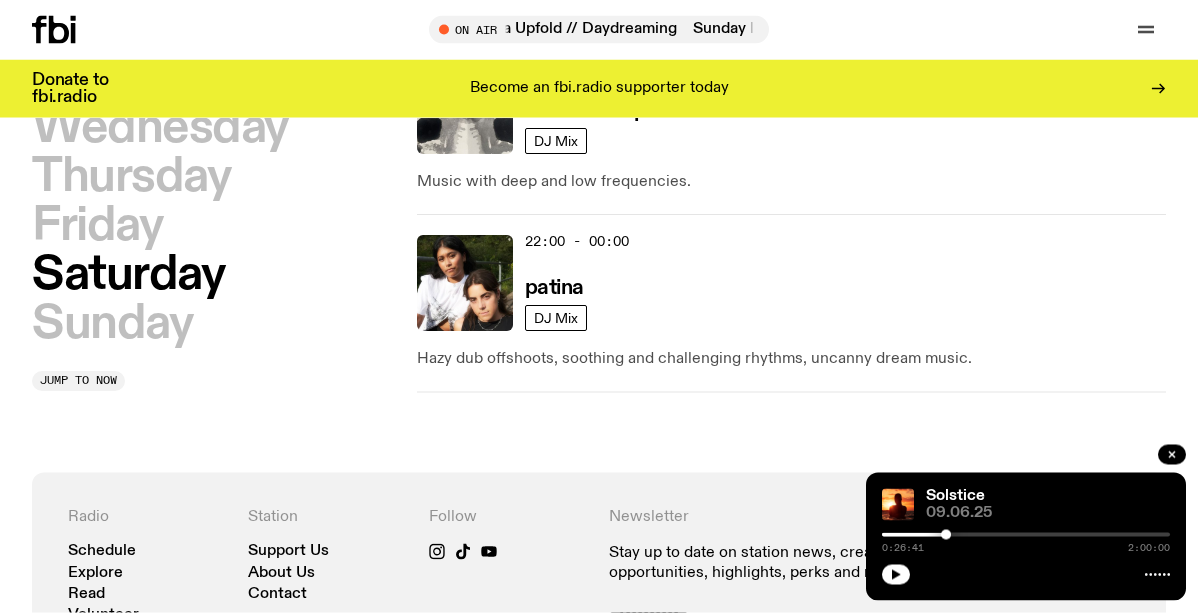 scroll, scrollTop: 1929, scrollLeft: 0, axis: vertical 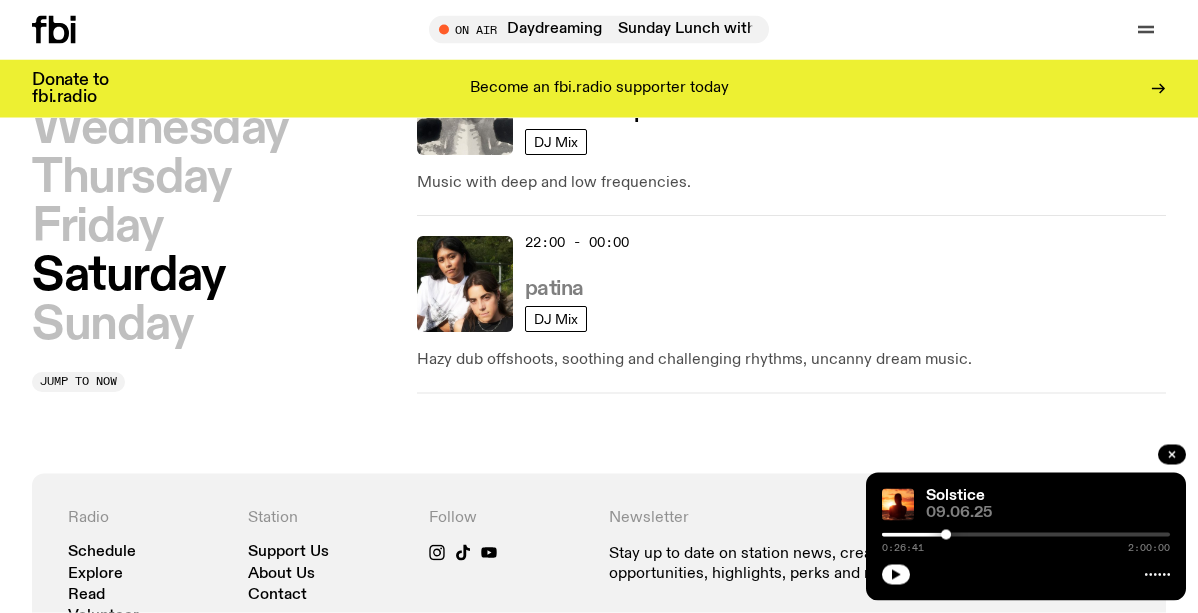 click on "patina" at bounding box center [554, 290] 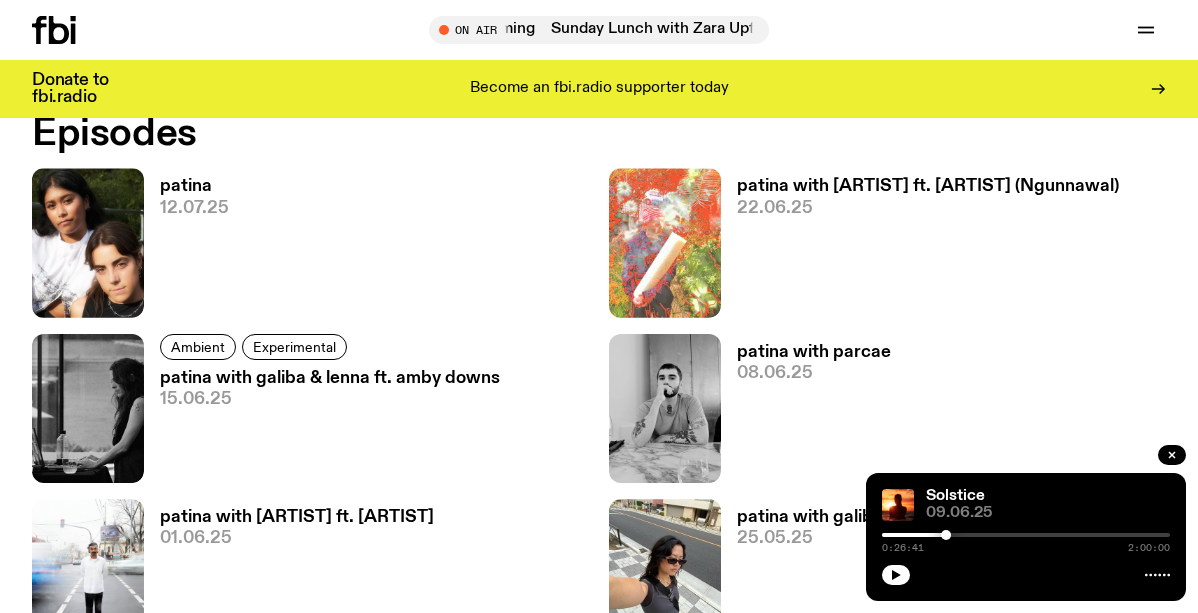 scroll, scrollTop: 1206, scrollLeft: 0, axis: vertical 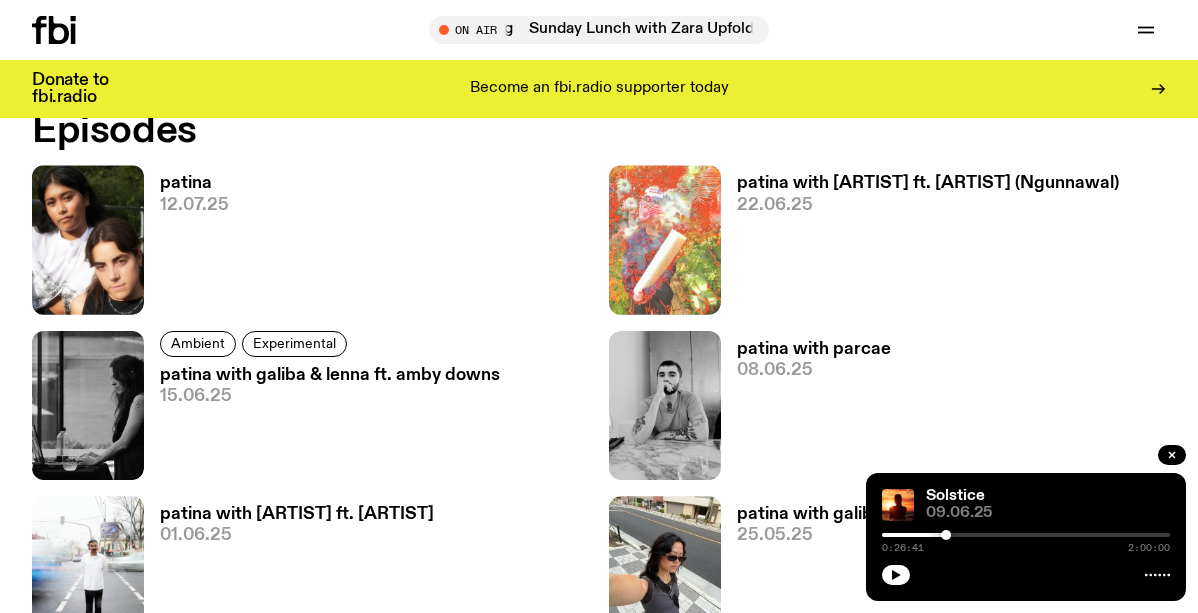 click on "patina 12.07.25" at bounding box center [186, 244] 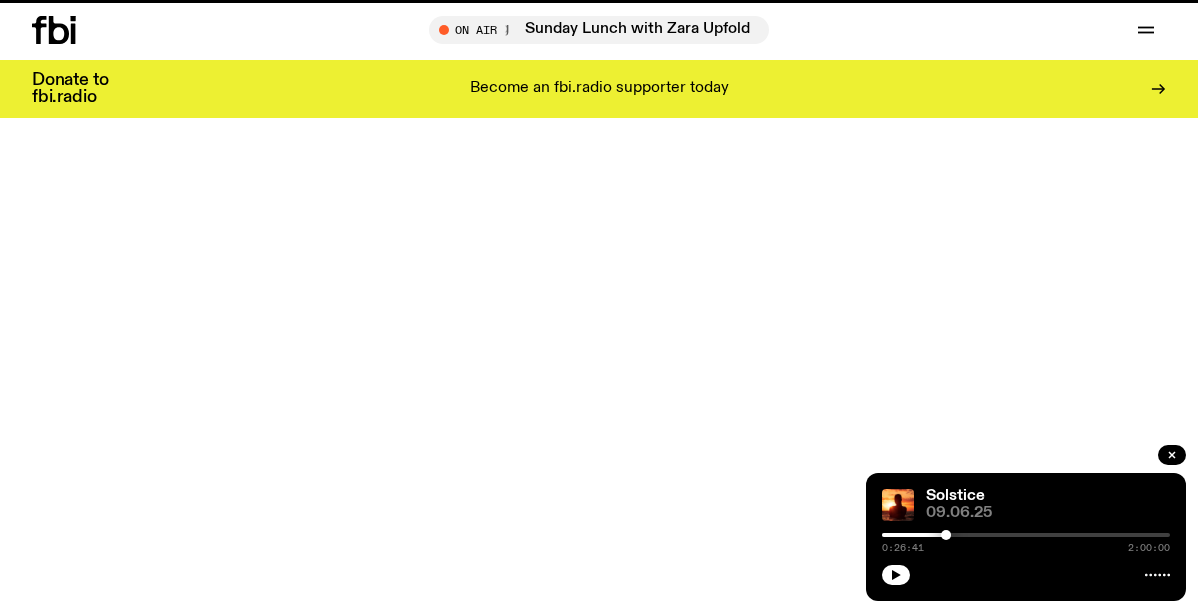 scroll, scrollTop: 0, scrollLeft: 0, axis: both 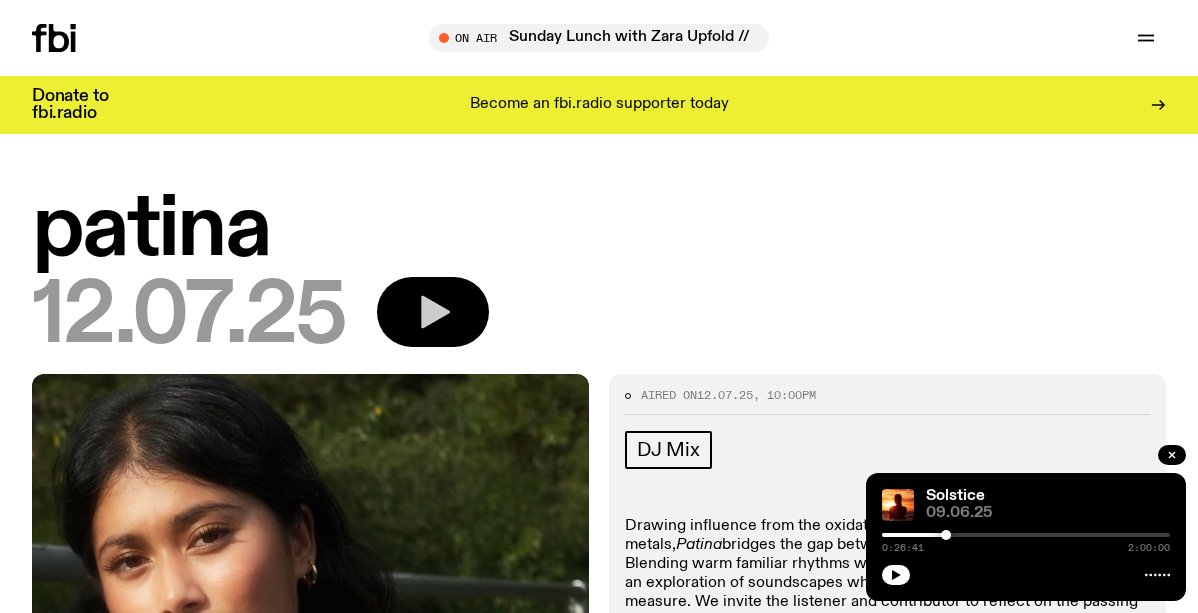 click 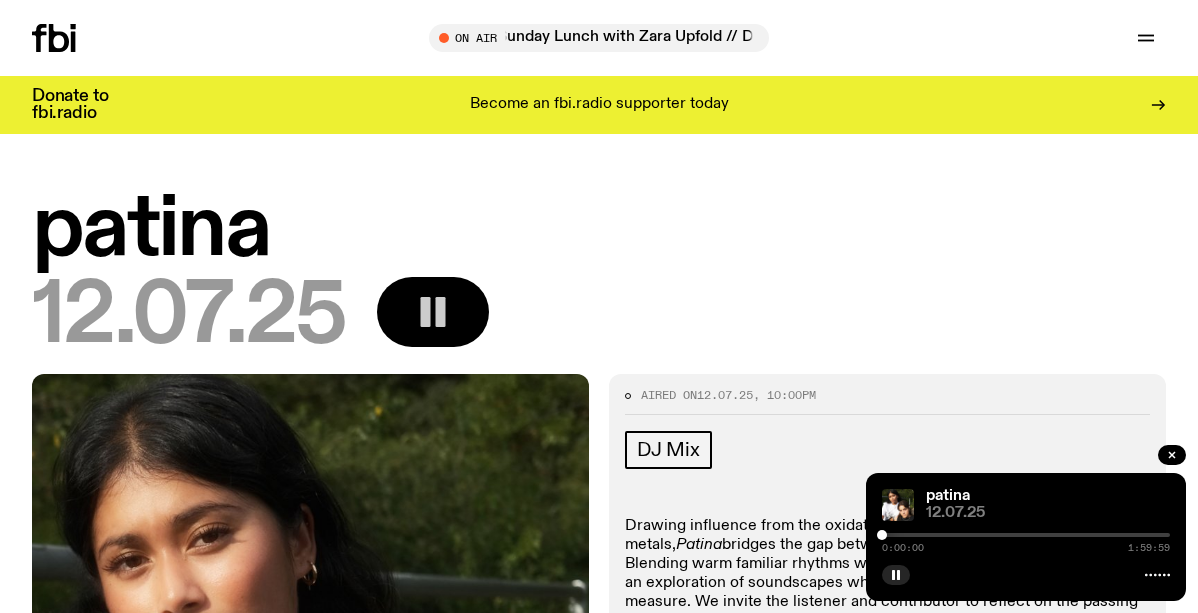 click at bounding box center [1026, 535] 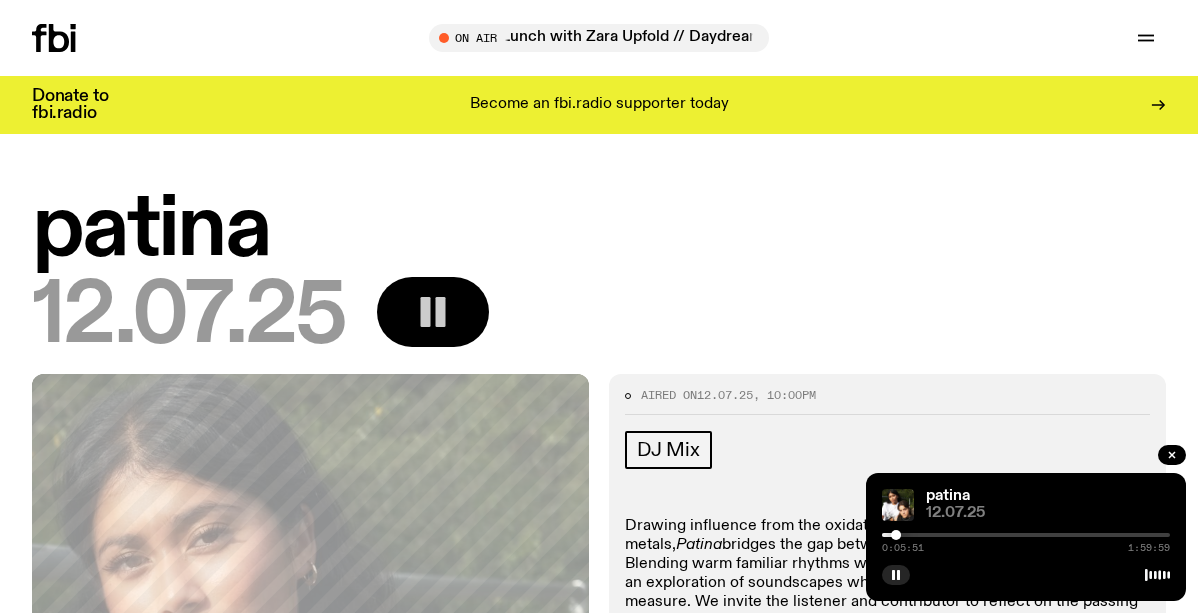 click at bounding box center (1026, 535) 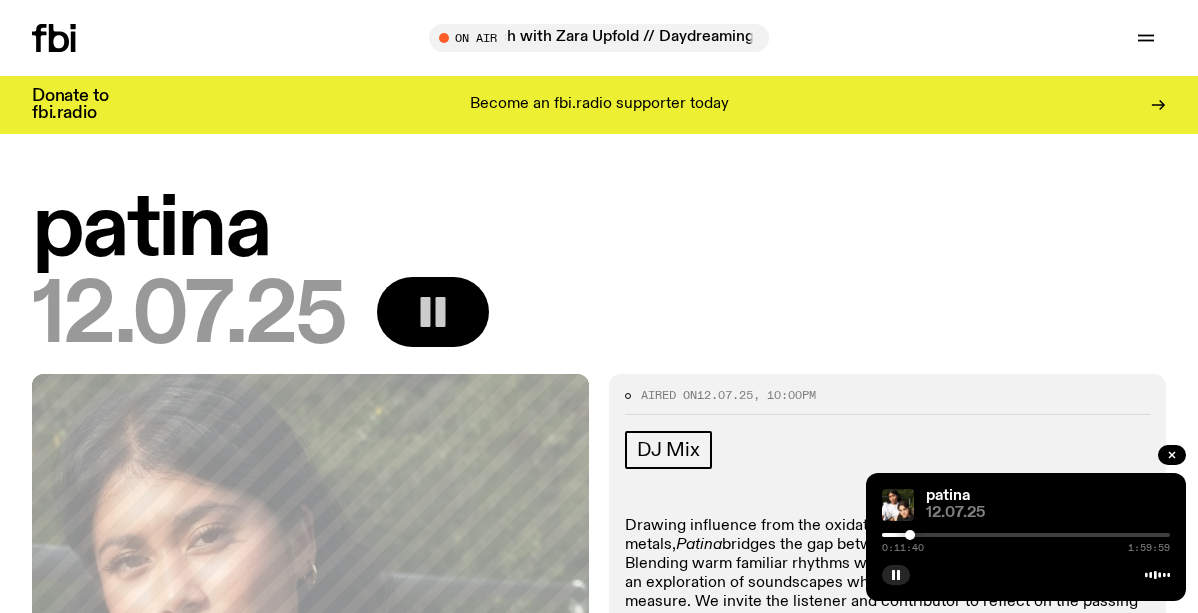 click at bounding box center (1026, 535) 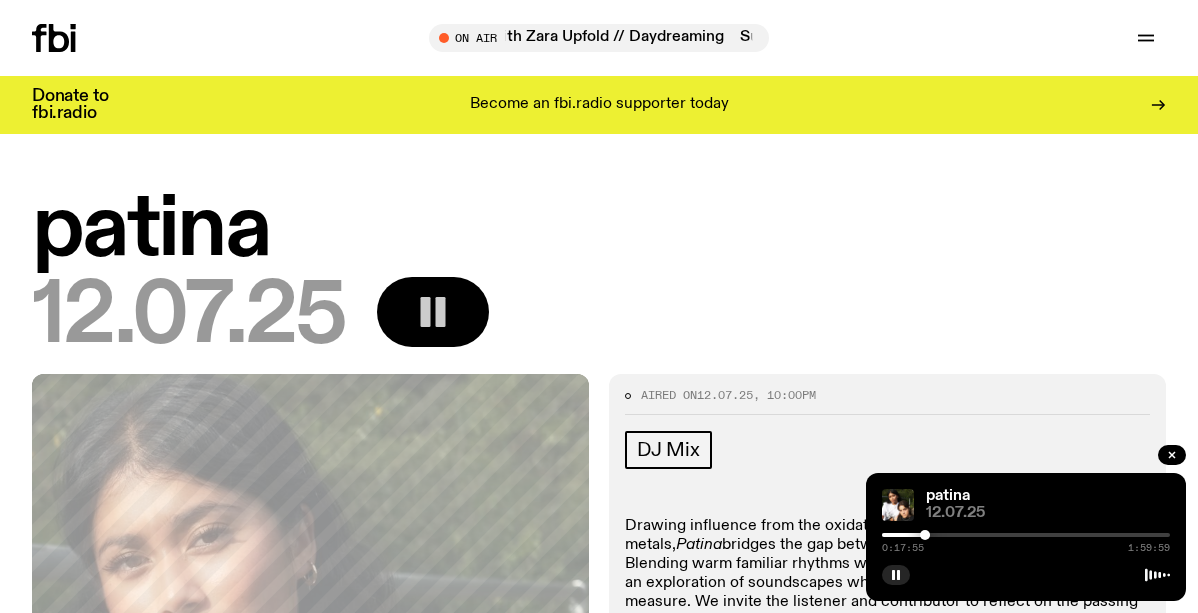 click at bounding box center [1026, 535] 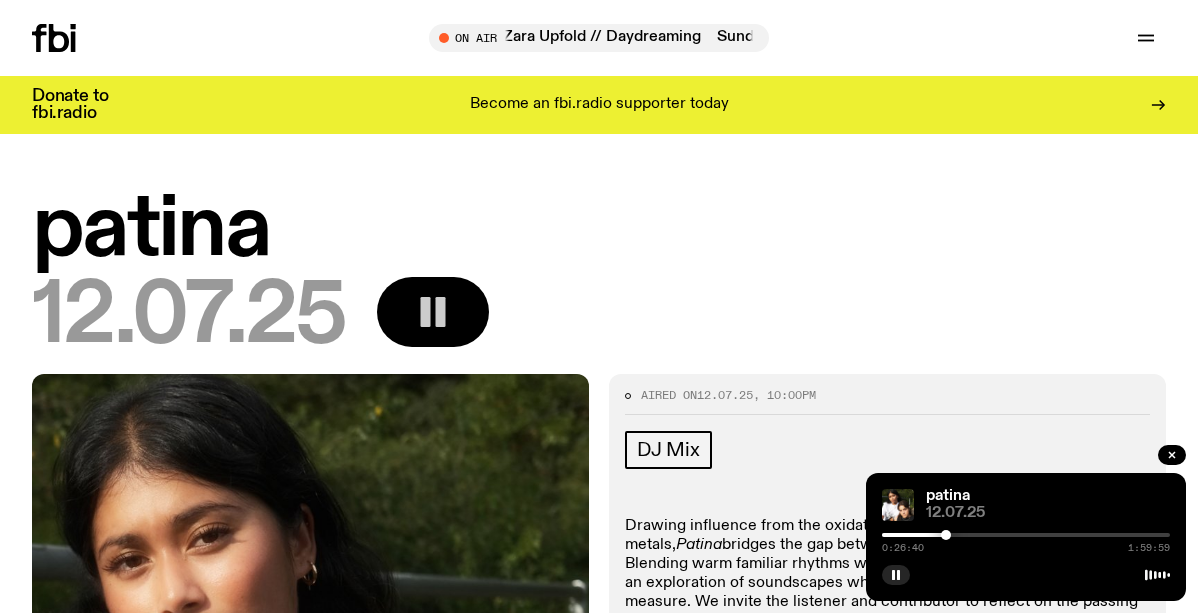 click at bounding box center [802, 535] 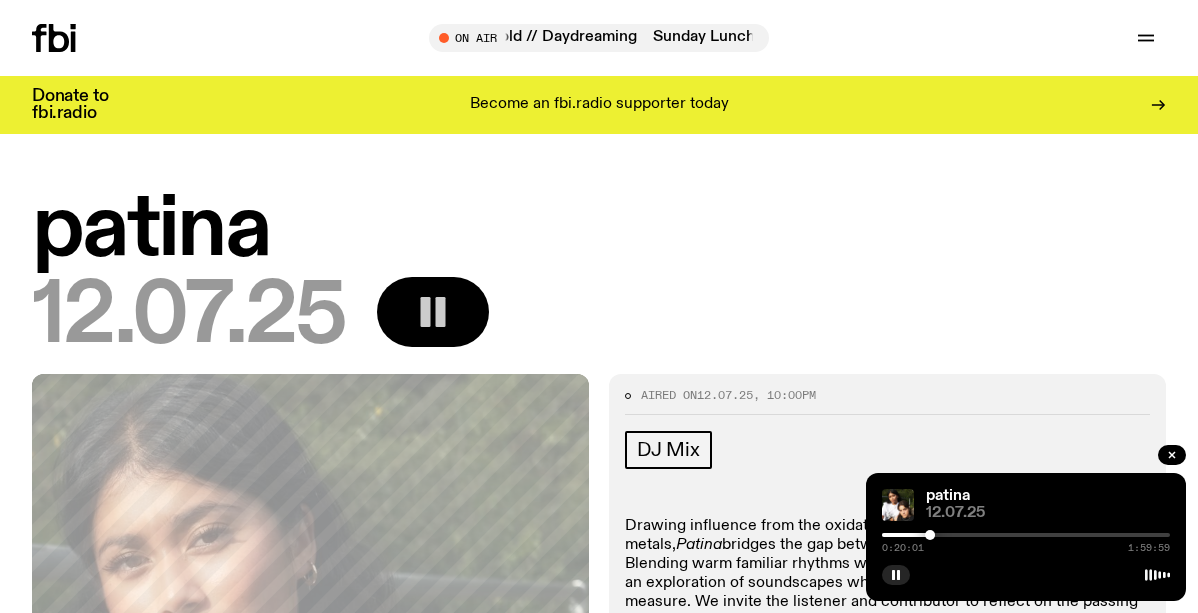 click at bounding box center [930, 535] 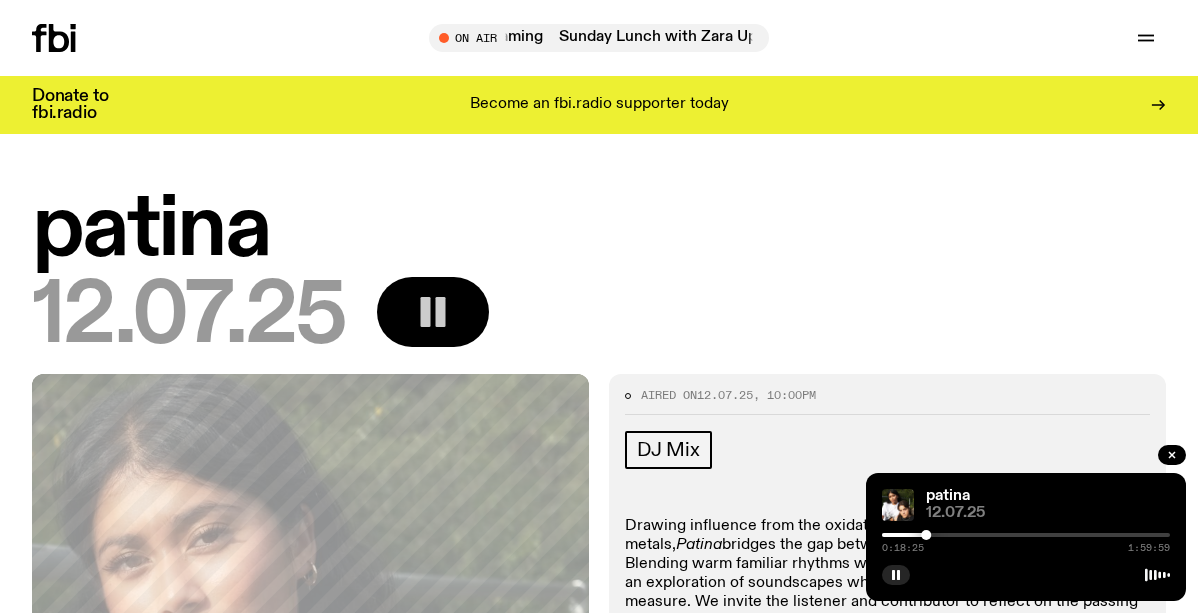 click at bounding box center (1026, 535) 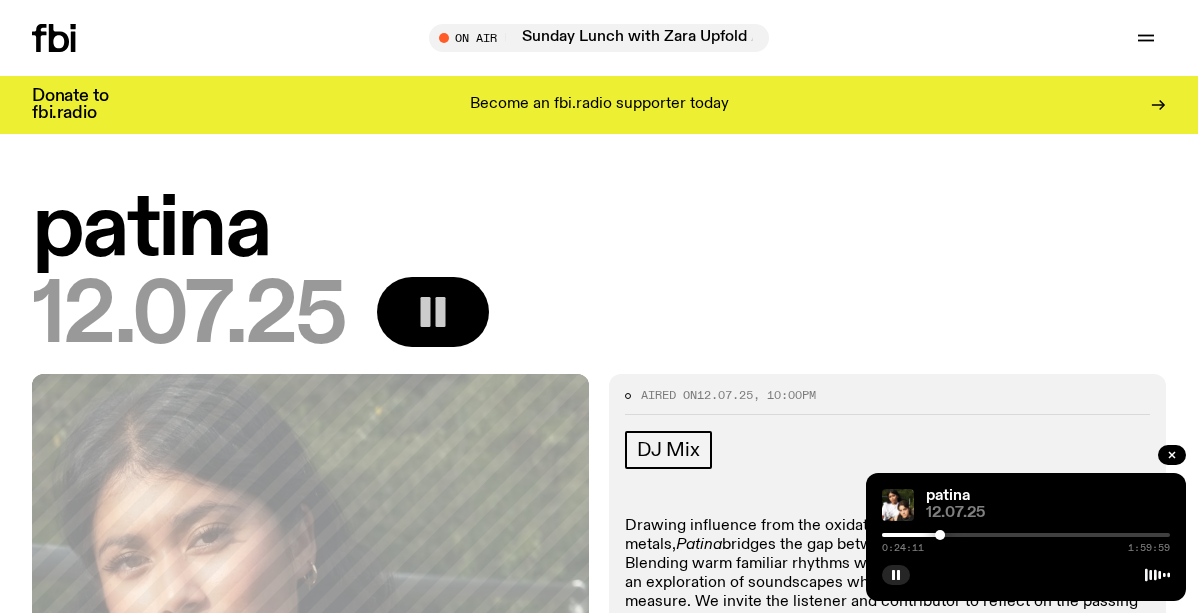 click at bounding box center (1026, 535) 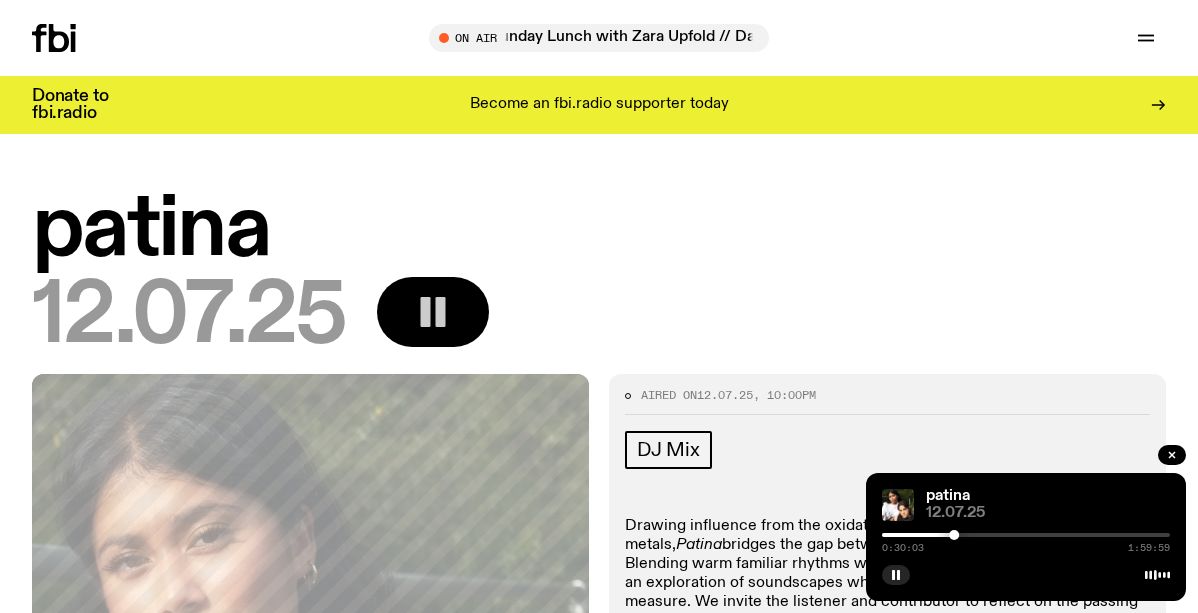 click at bounding box center [1026, 535] 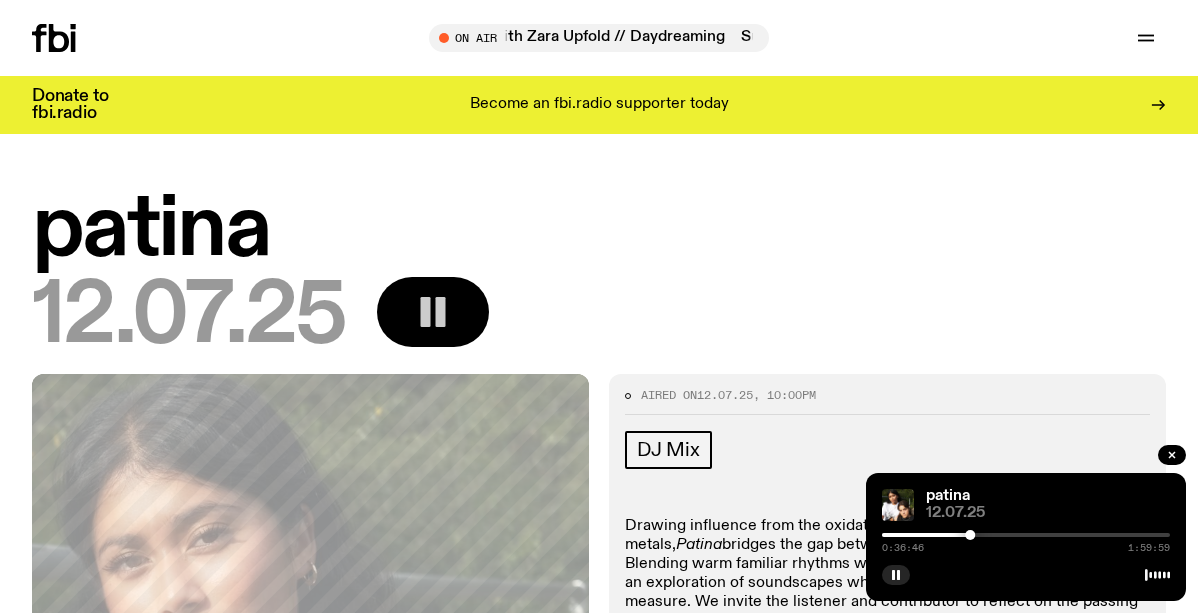 click at bounding box center [1026, 535] 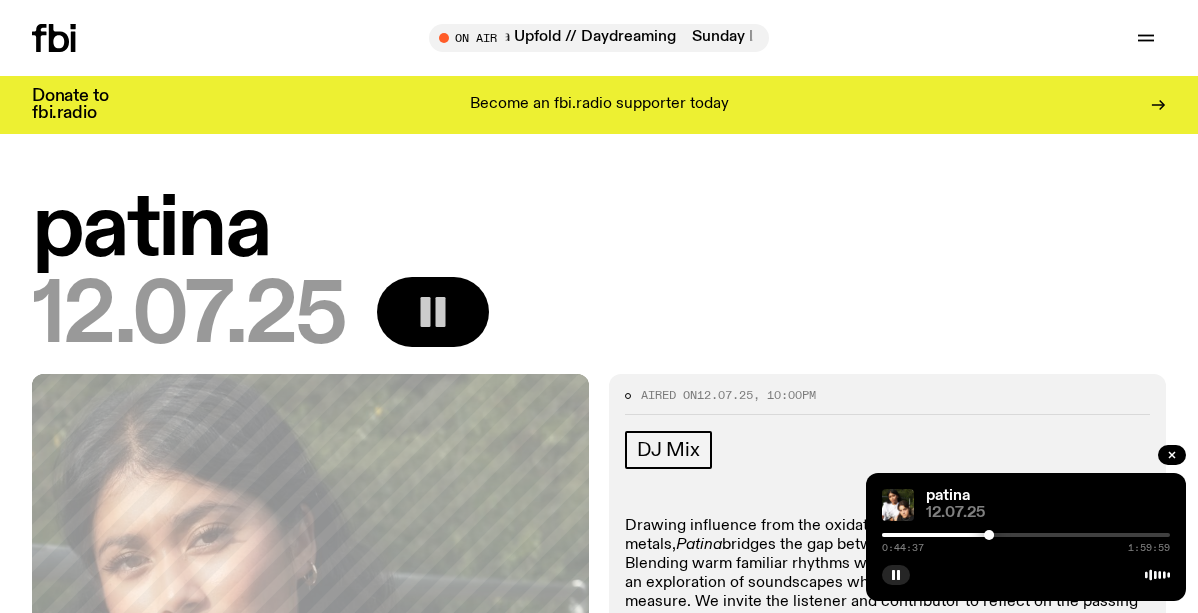 click at bounding box center (1026, 535) 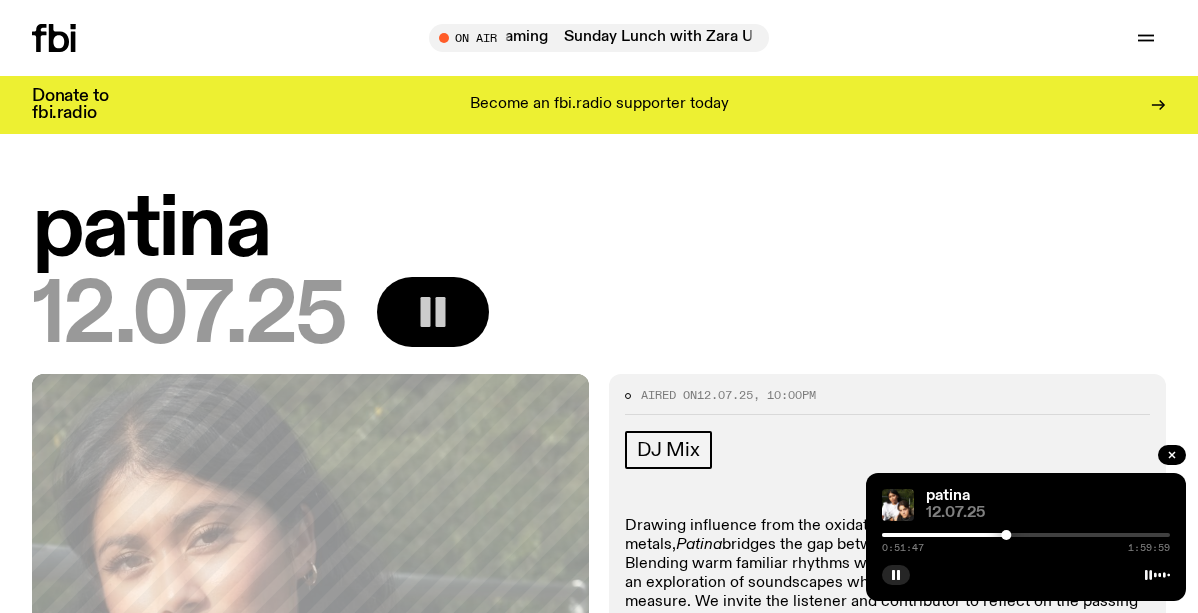 click 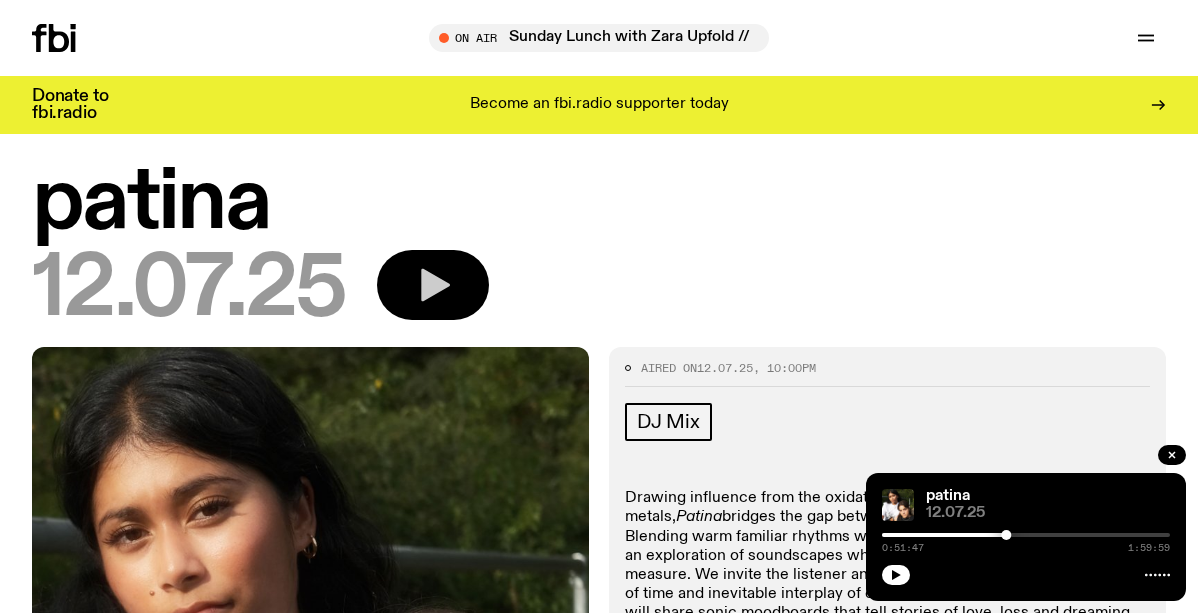 scroll, scrollTop: 0, scrollLeft: 0, axis: both 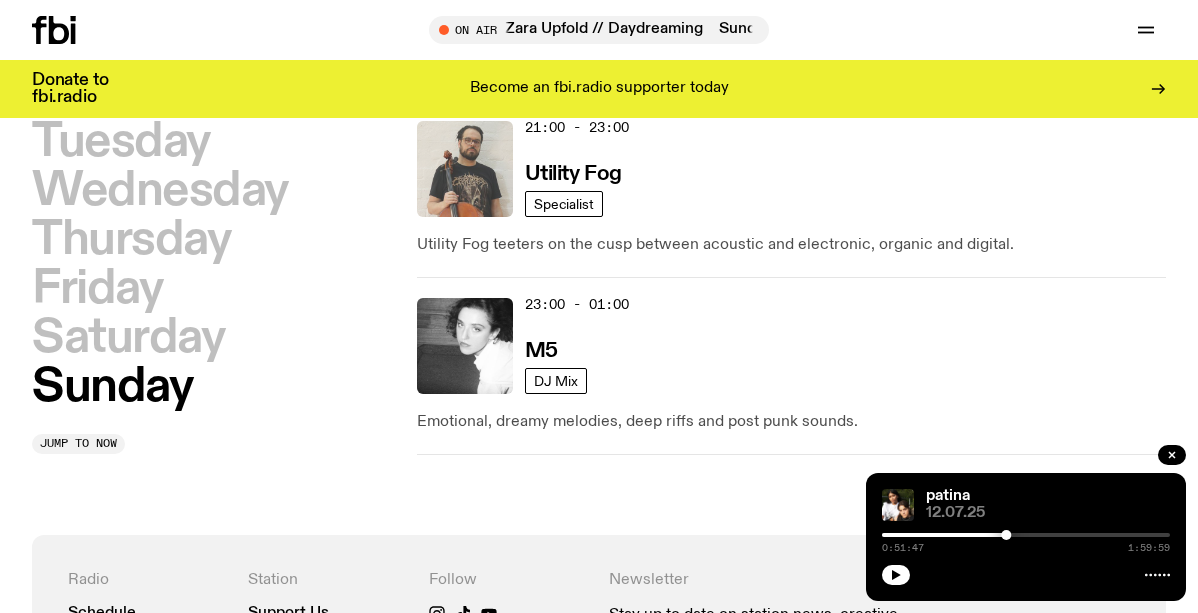 click 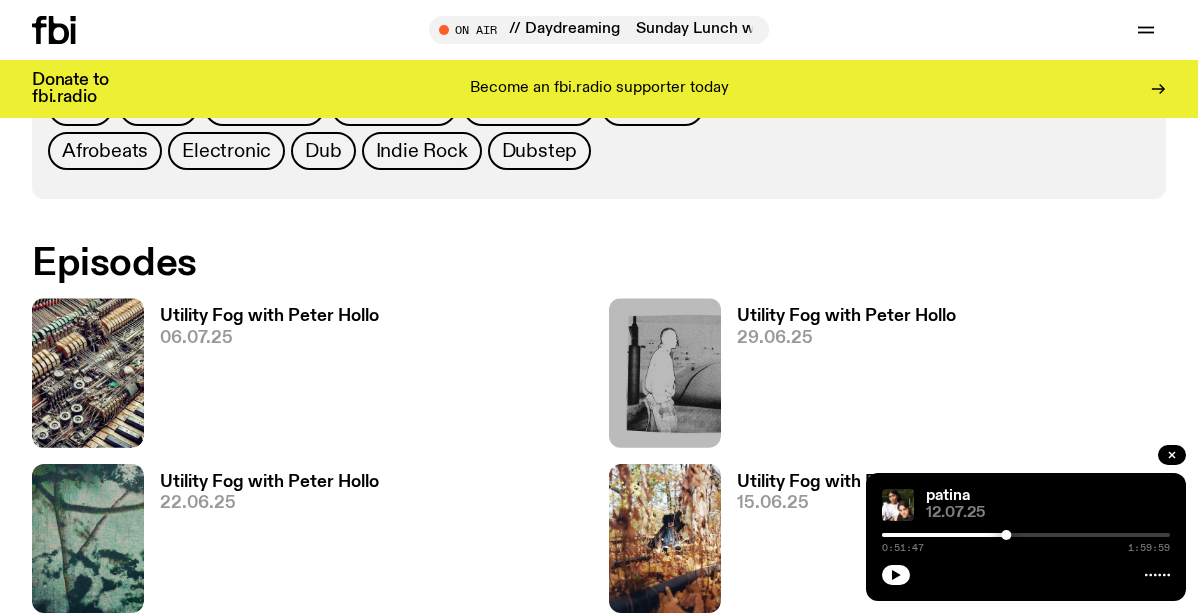 scroll, scrollTop: 1120, scrollLeft: 0, axis: vertical 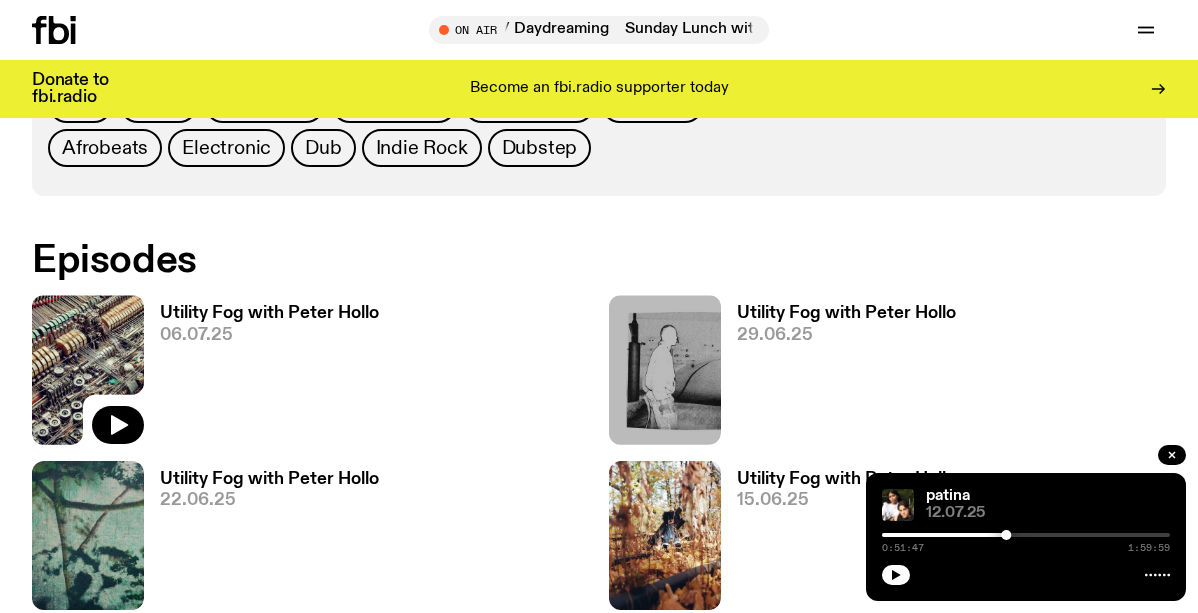 click 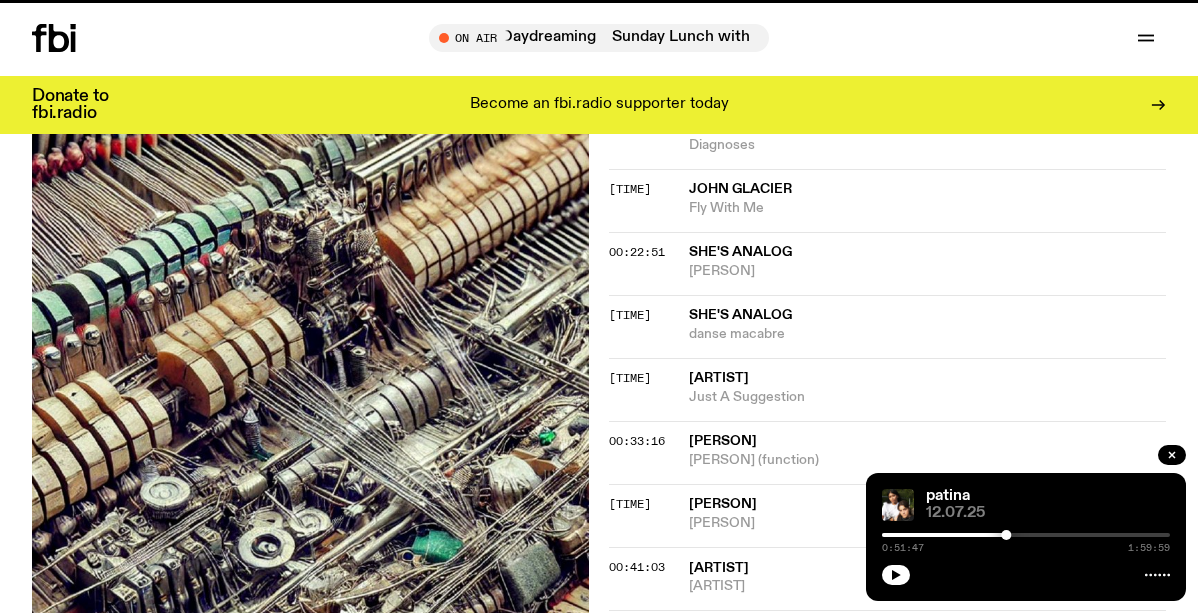 scroll, scrollTop: 0, scrollLeft: 0, axis: both 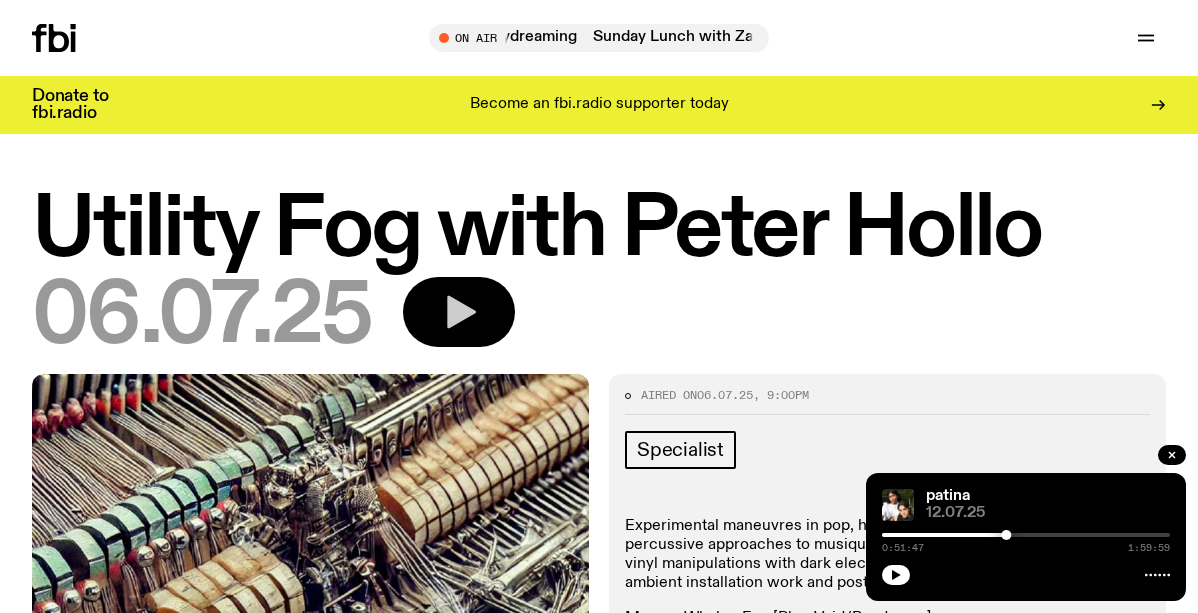 click 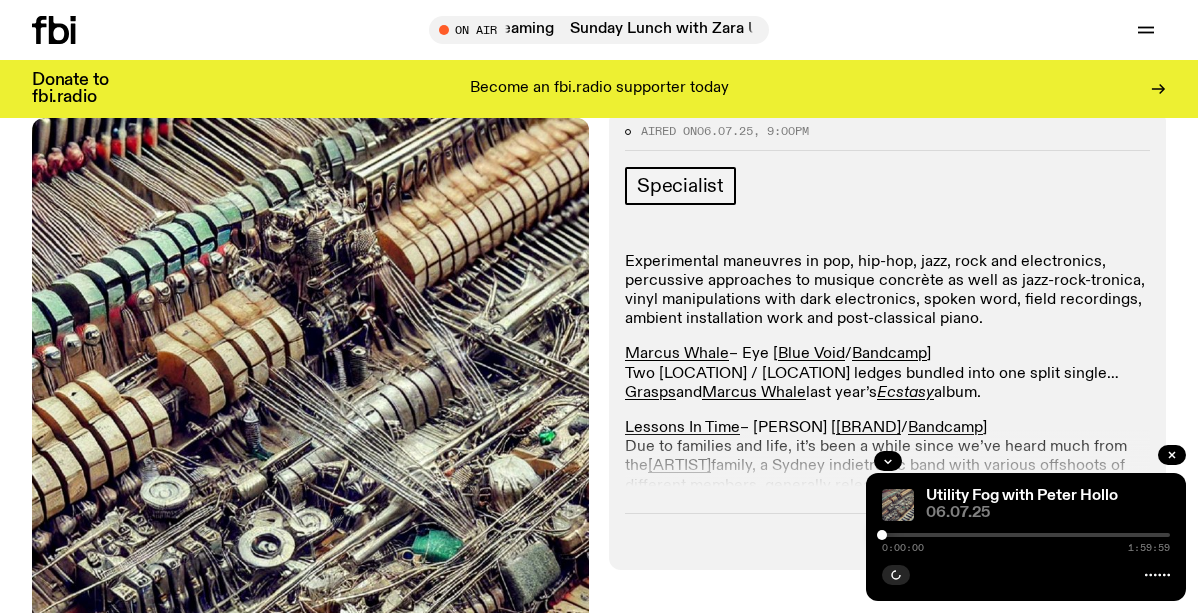 scroll, scrollTop: 253, scrollLeft: 0, axis: vertical 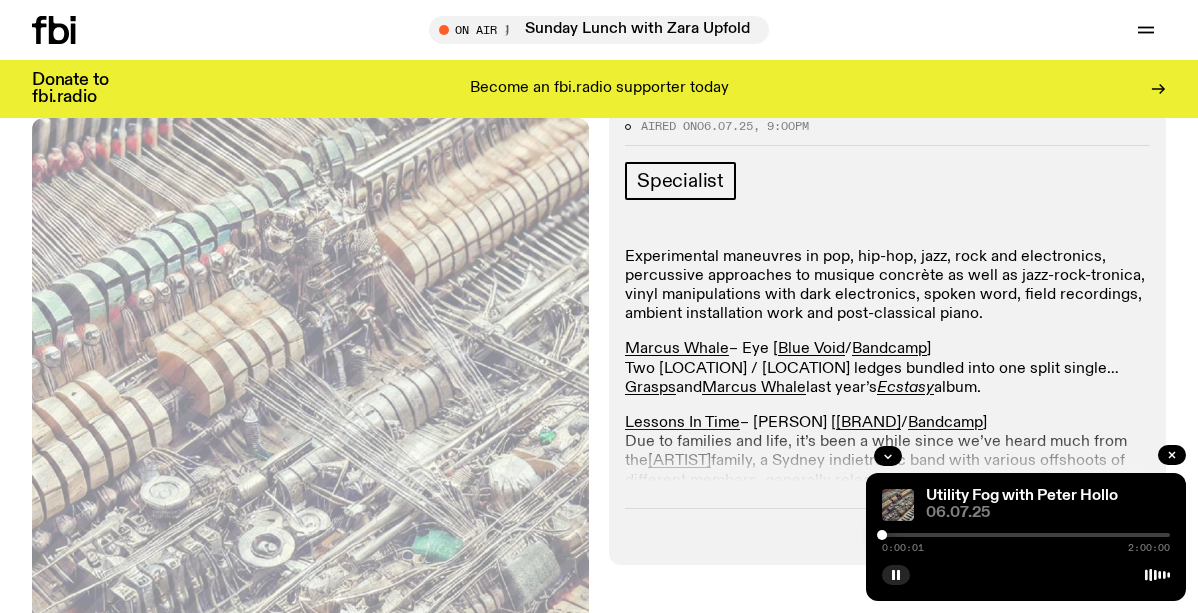 click at bounding box center (1026, 535) 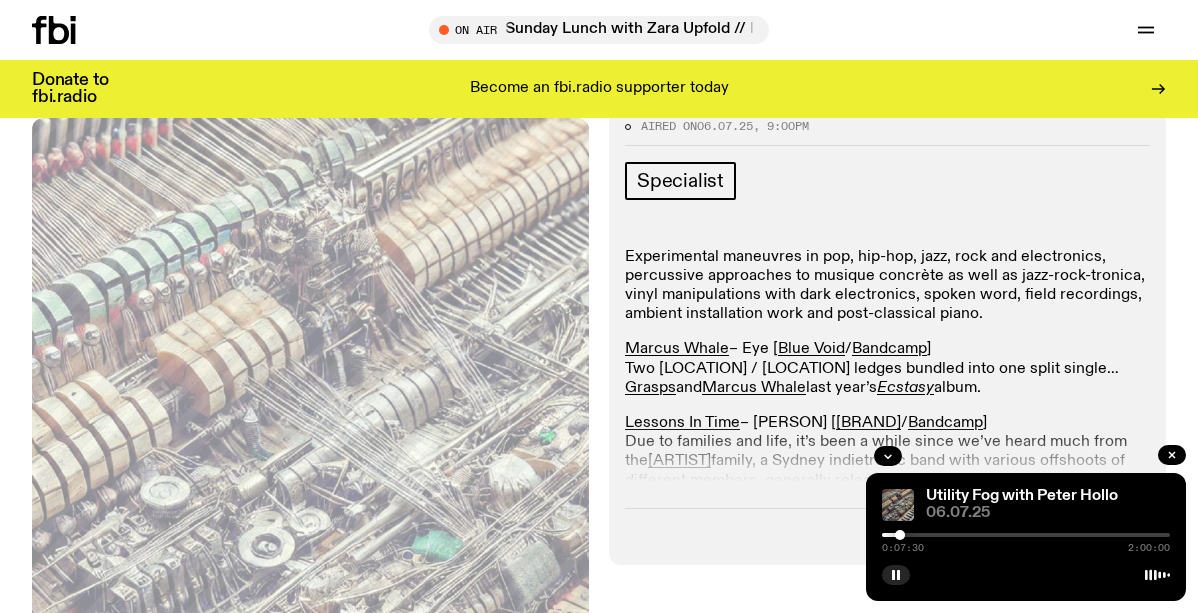 click at bounding box center [1026, 535] 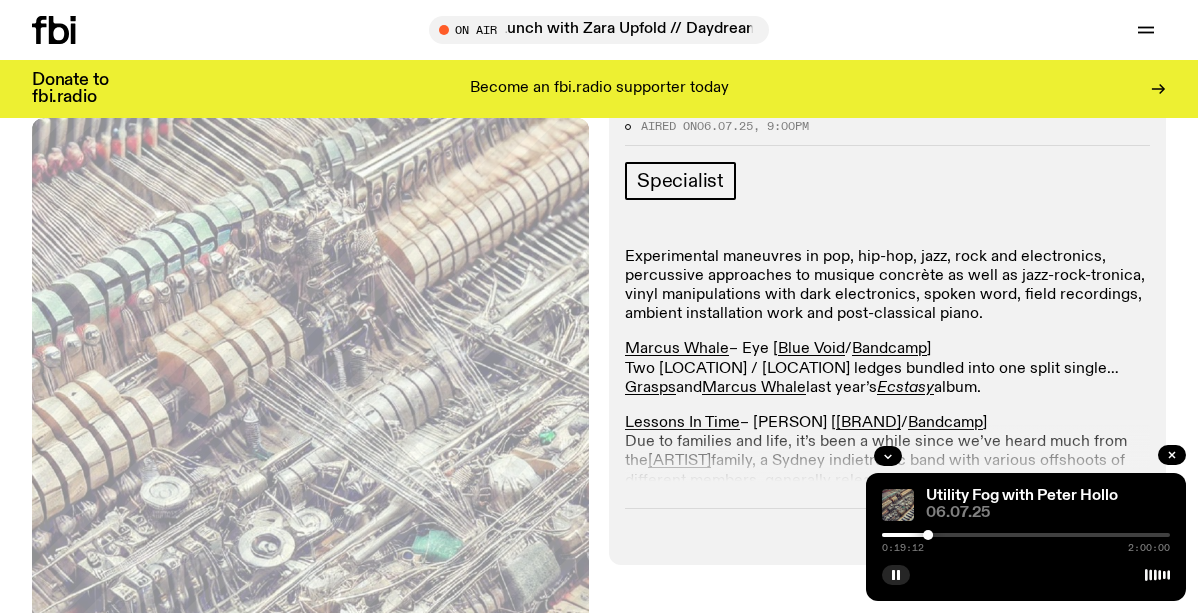 click at bounding box center [1026, 535] 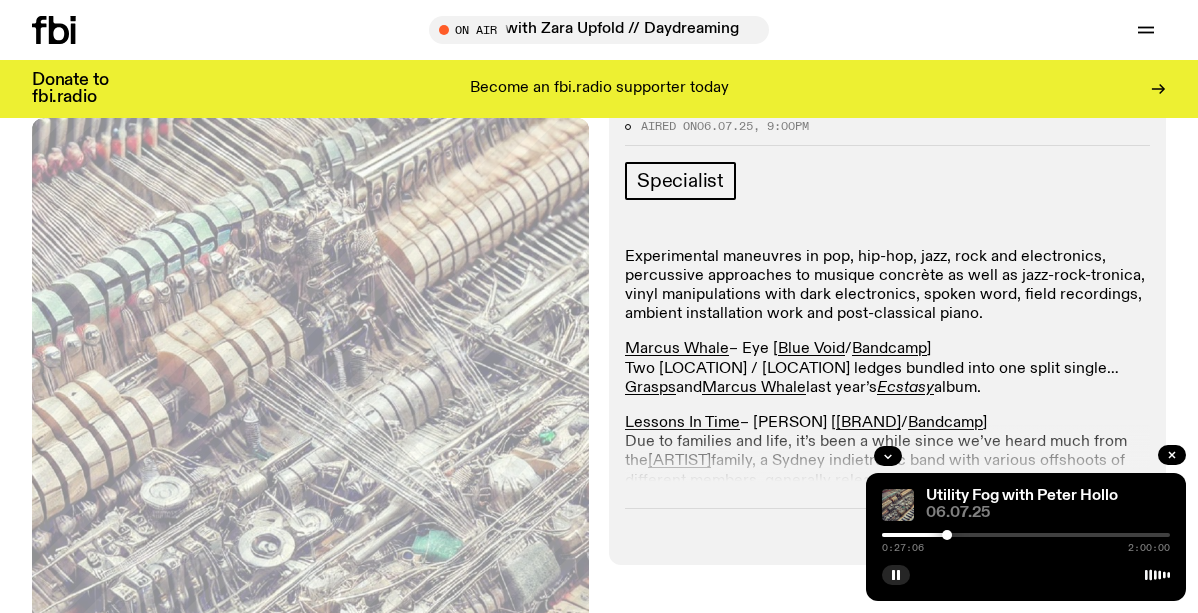 click at bounding box center [1026, 535] 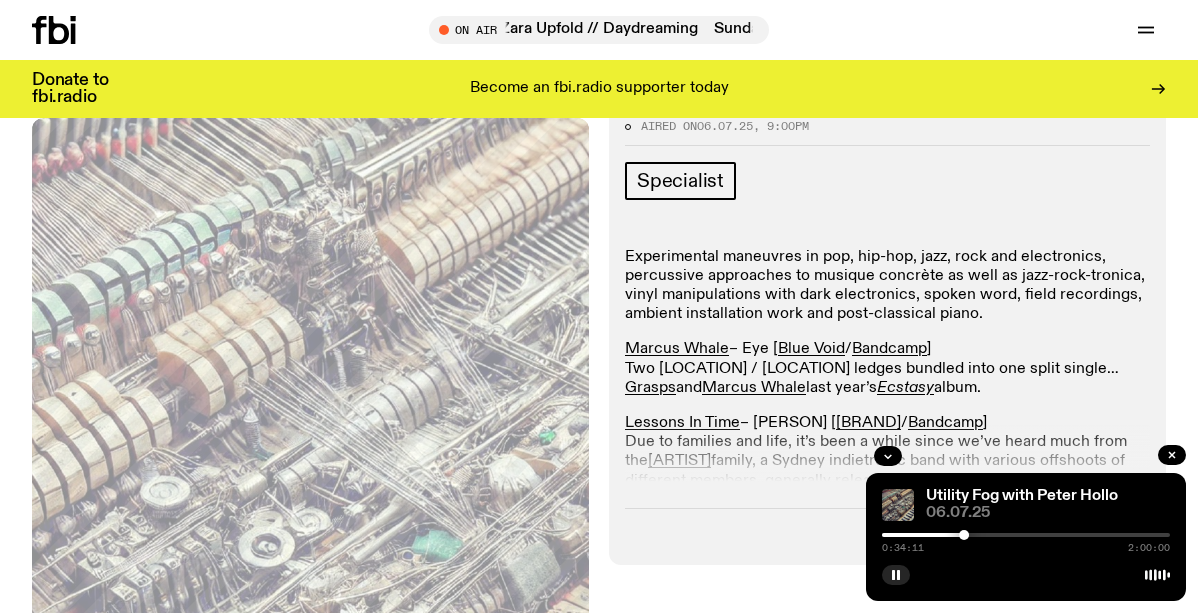 click at bounding box center (1026, 535) 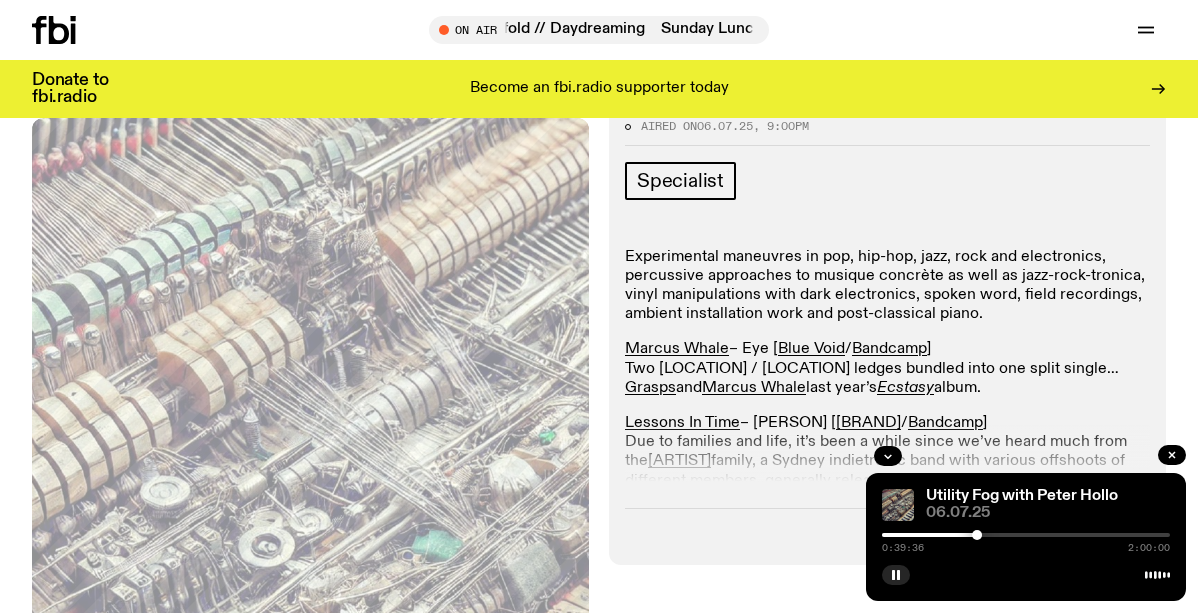 click at bounding box center (1026, 535) 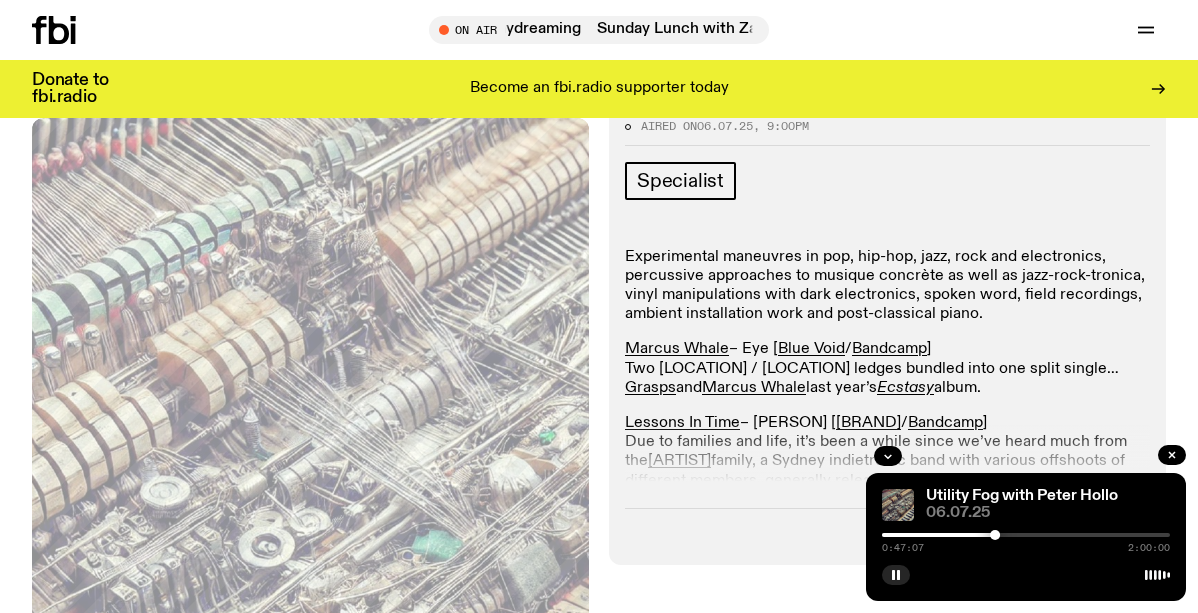 click at bounding box center (1026, 535) 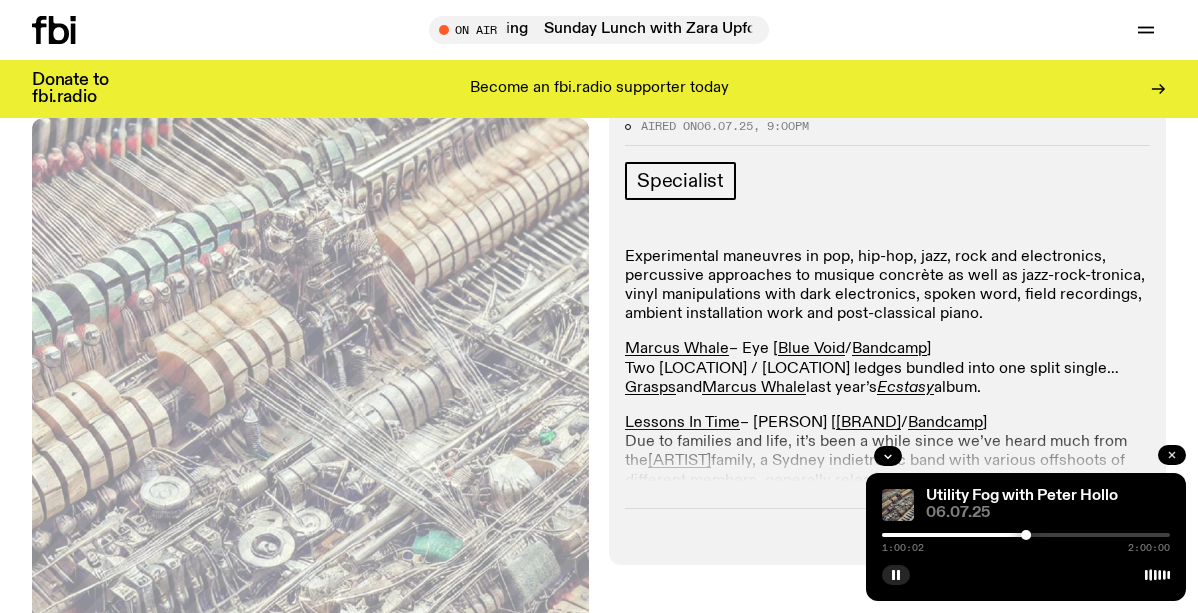 click 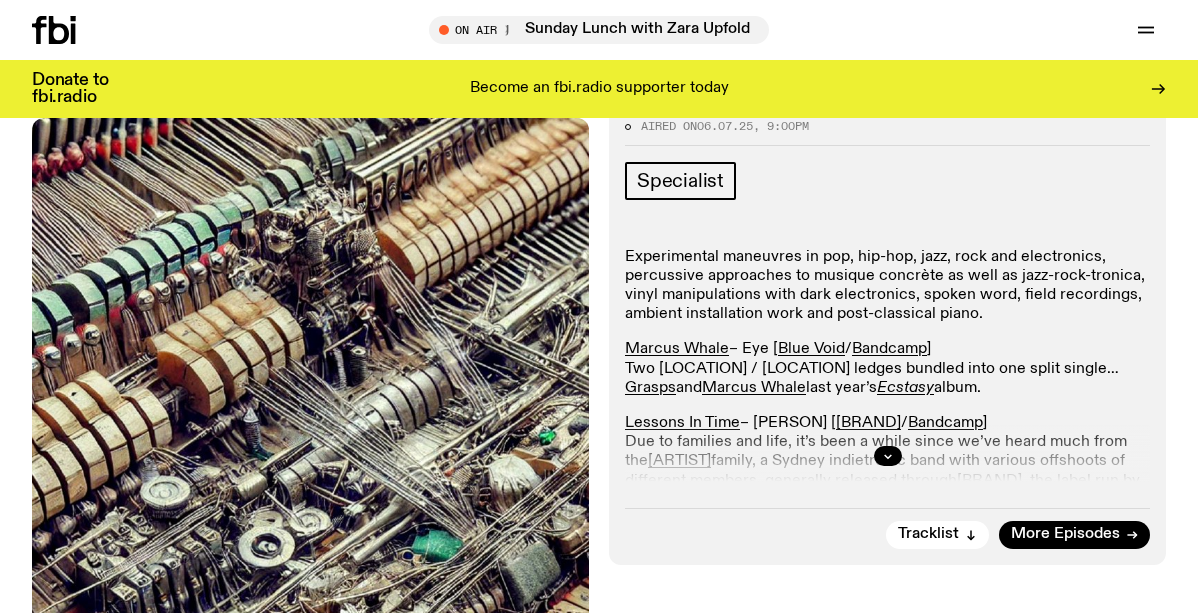 scroll, scrollTop: 0, scrollLeft: 0, axis: both 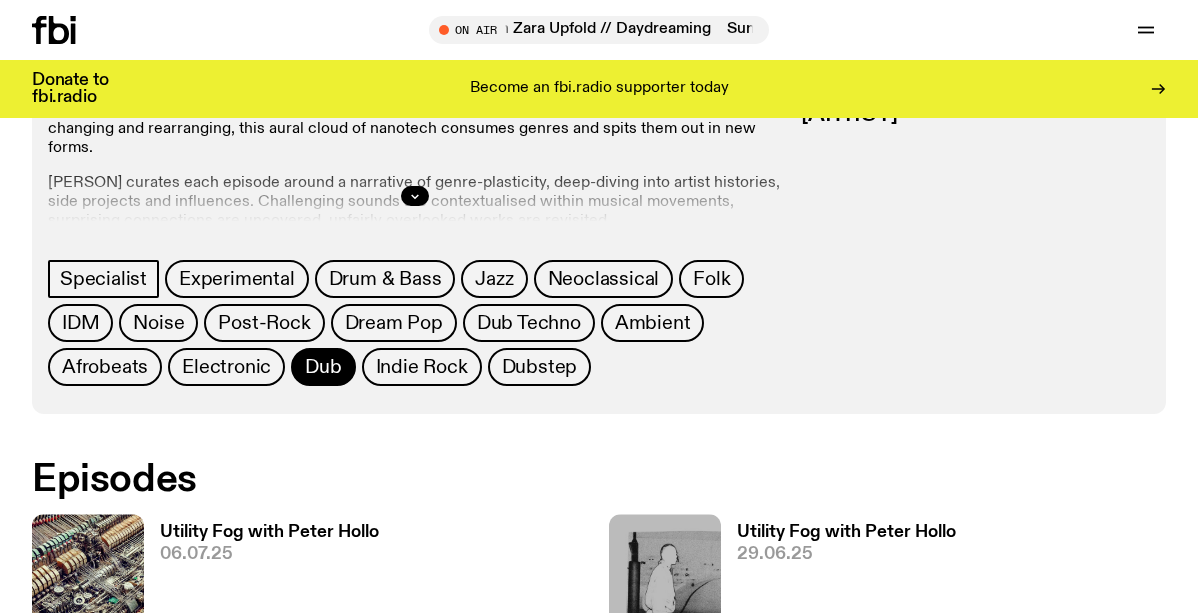 click on "Dub" 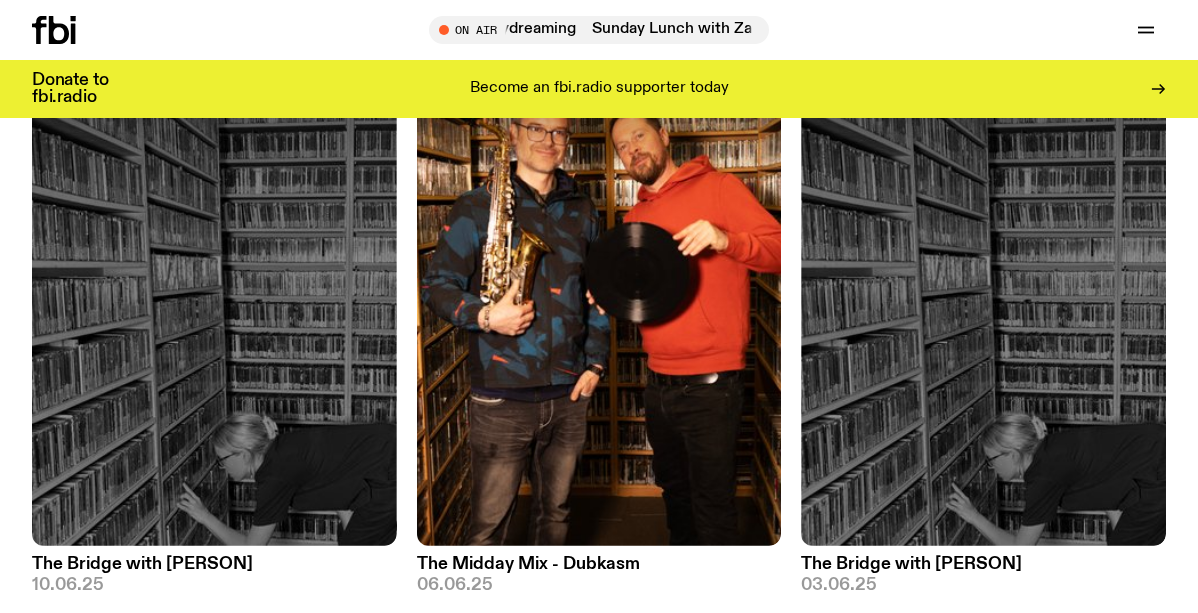 scroll, scrollTop: 811, scrollLeft: 0, axis: vertical 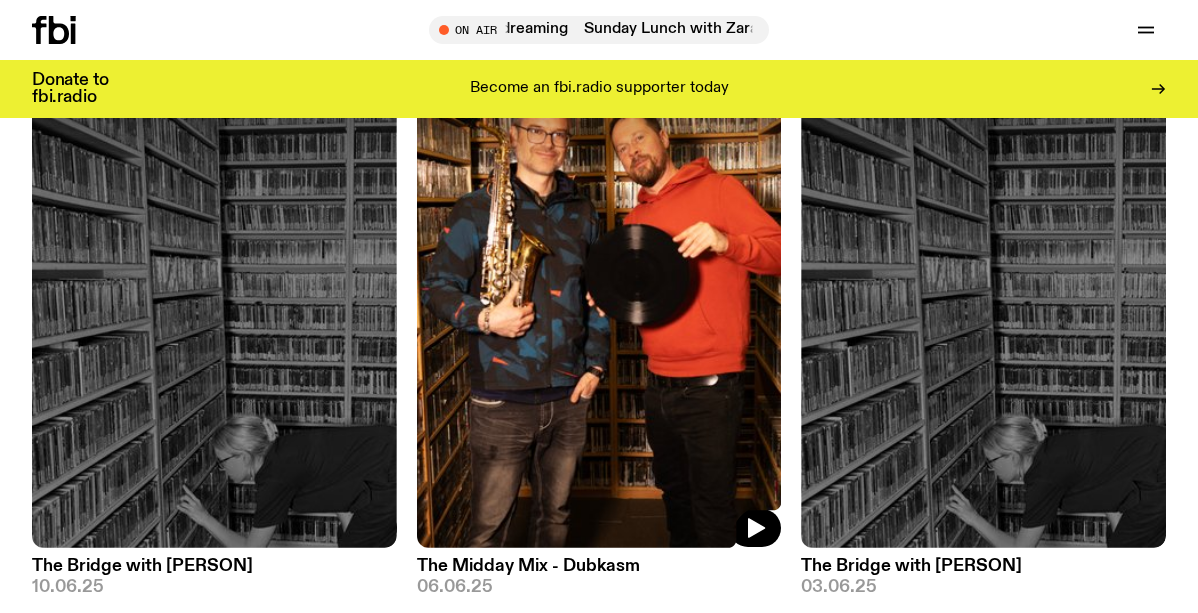 click 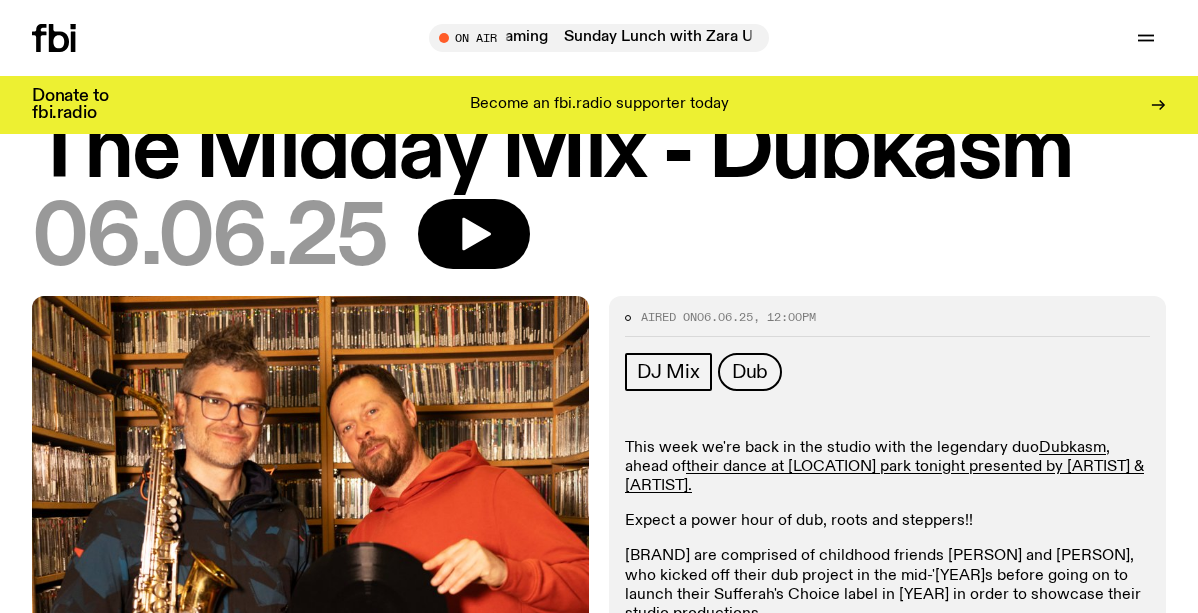 scroll, scrollTop: 81, scrollLeft: 0, axis: vertical 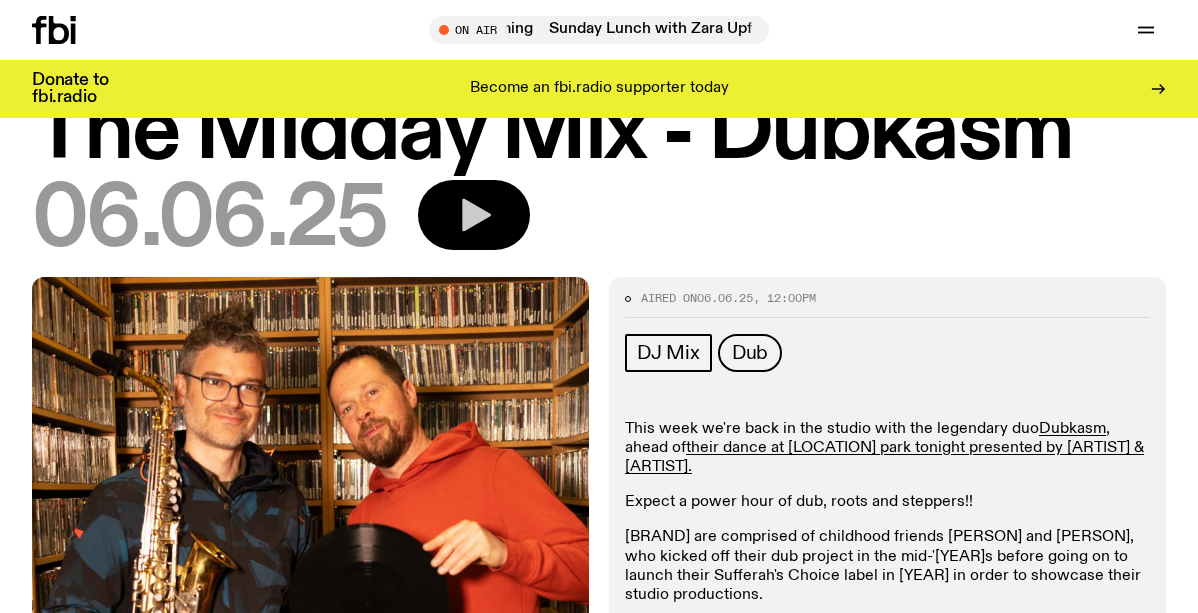 click 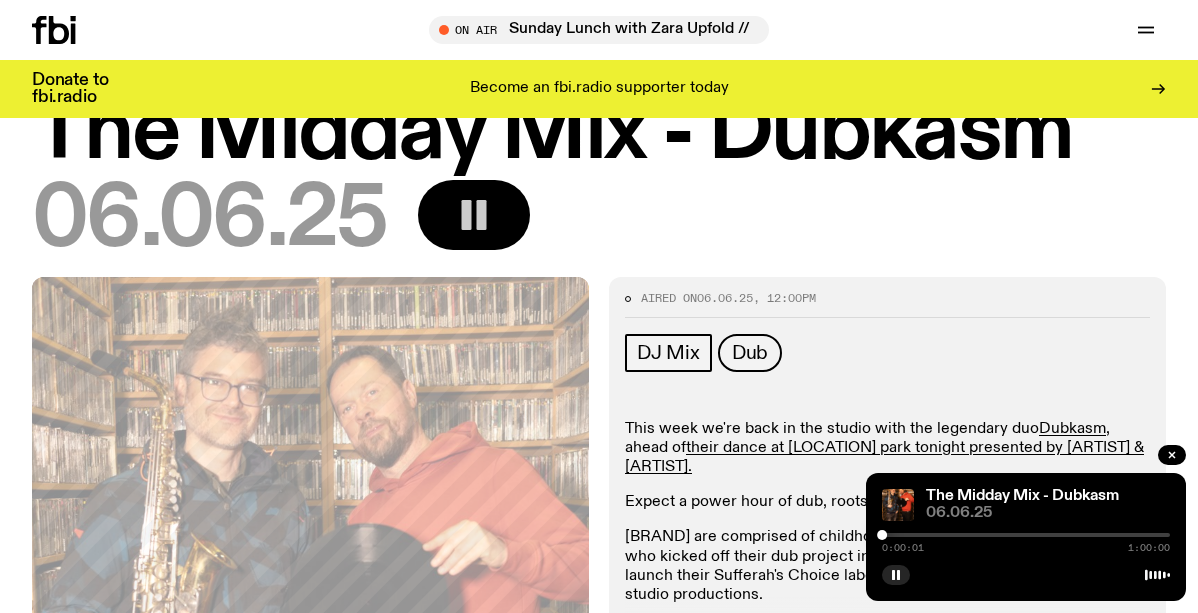 click at bounding box center (1026, 535) 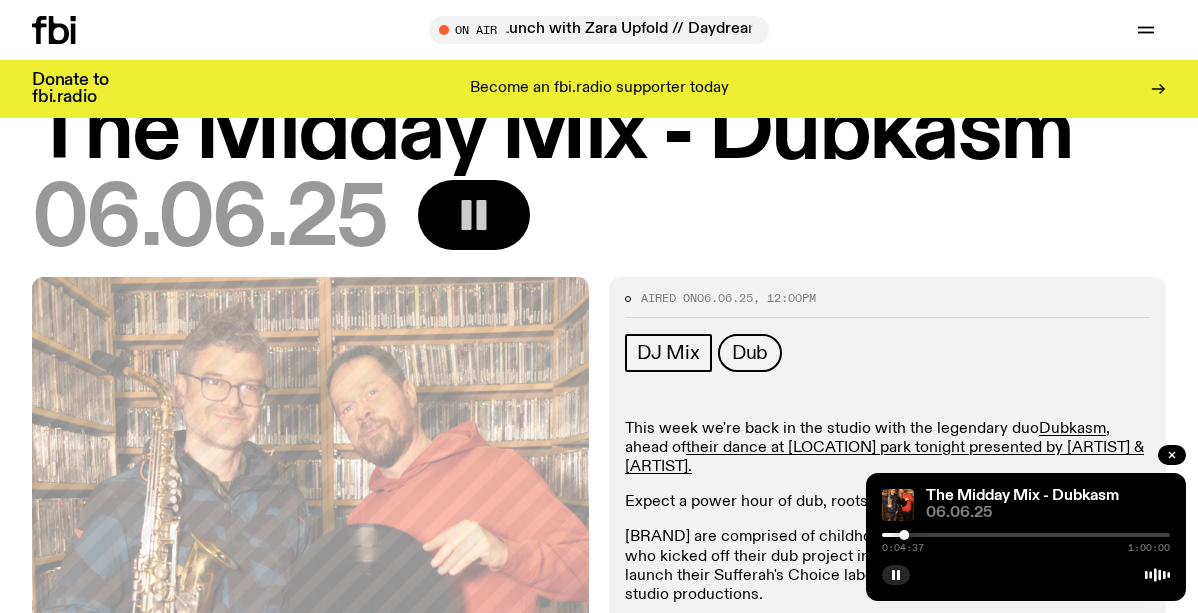 click at bounding box center [1026, 535] 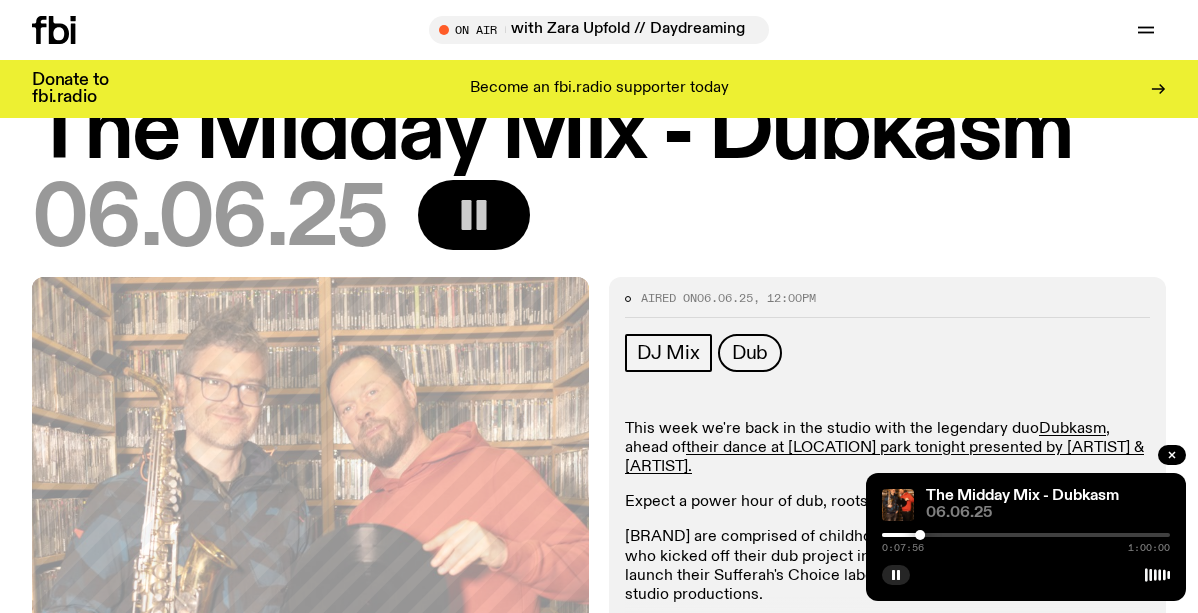 click at bounding box center [1026, 535] 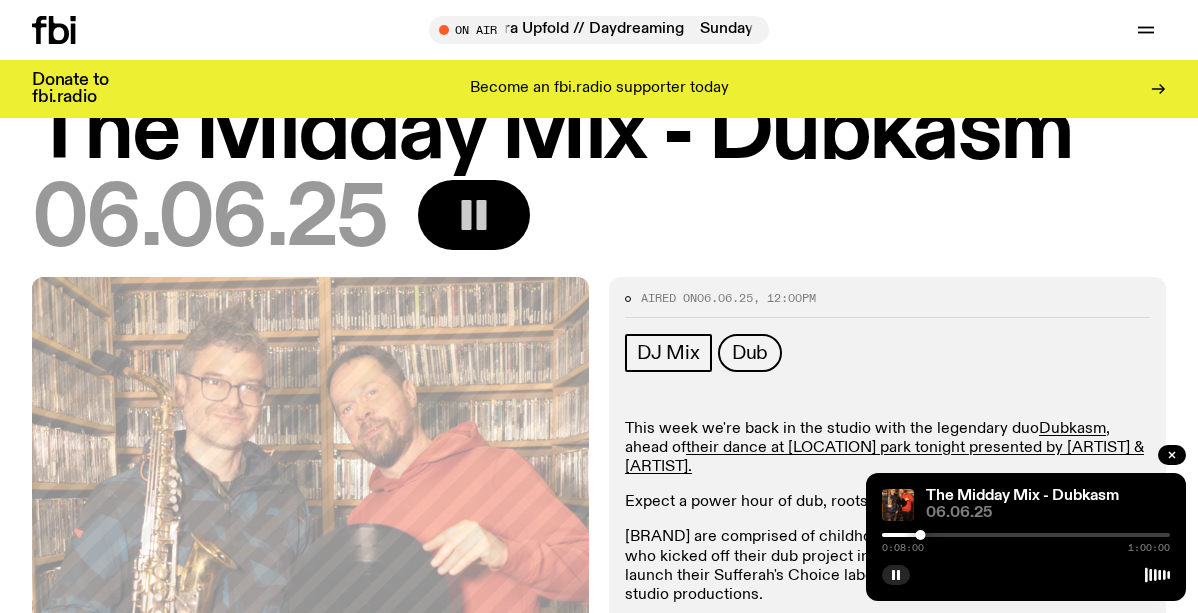 click at bounding box center [1026, 535] 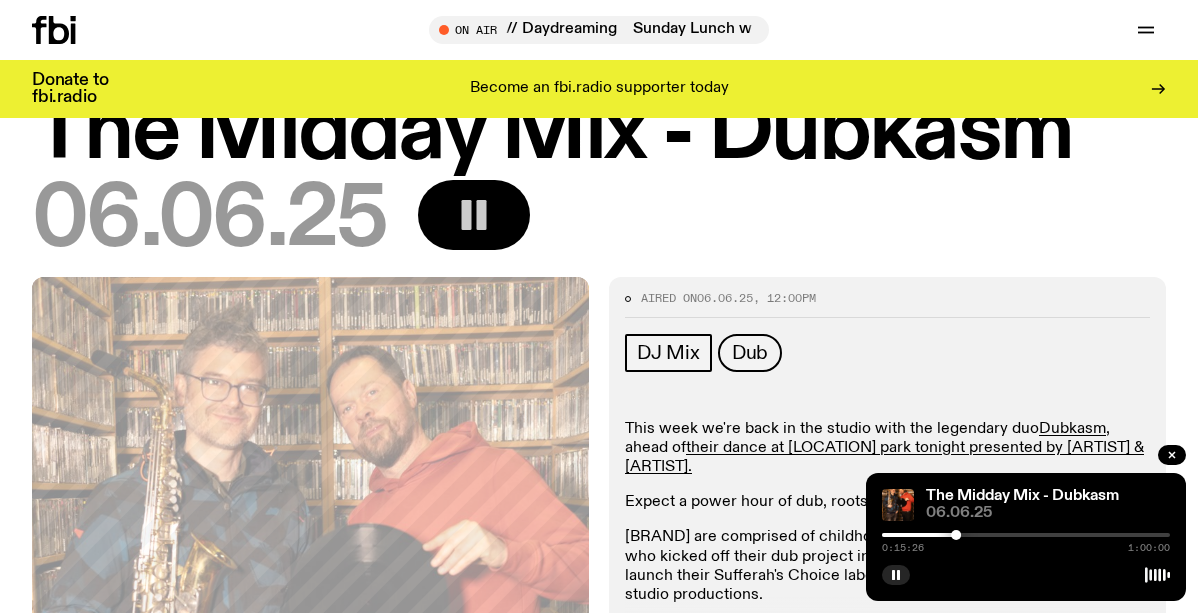 click at bounding box center [1026, 535] 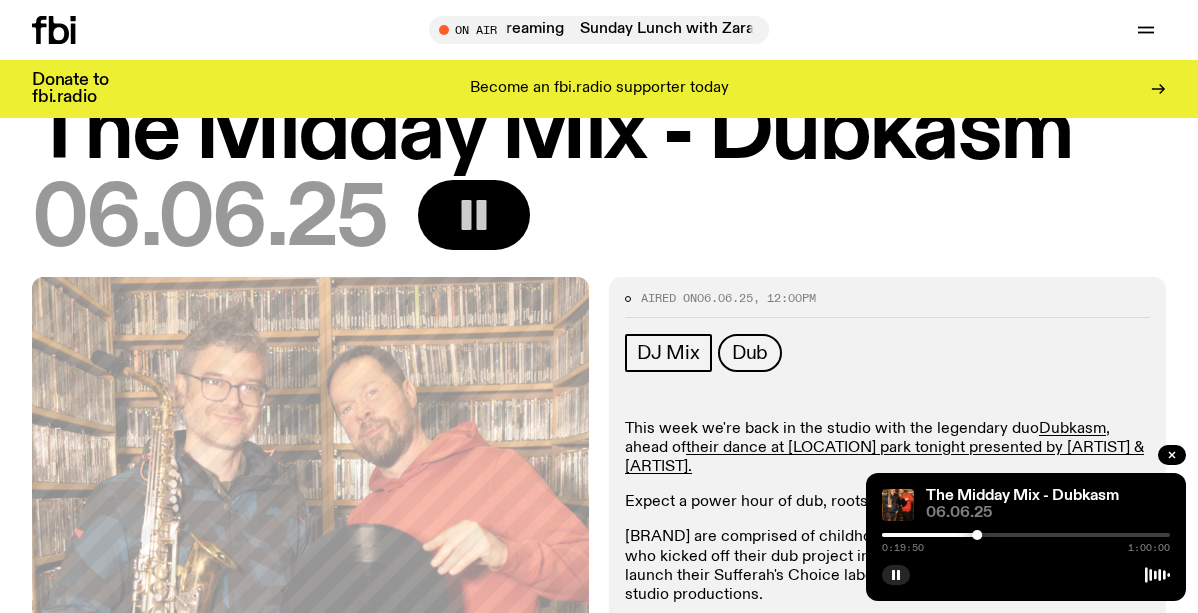 click at bounding box center [1026, 535] 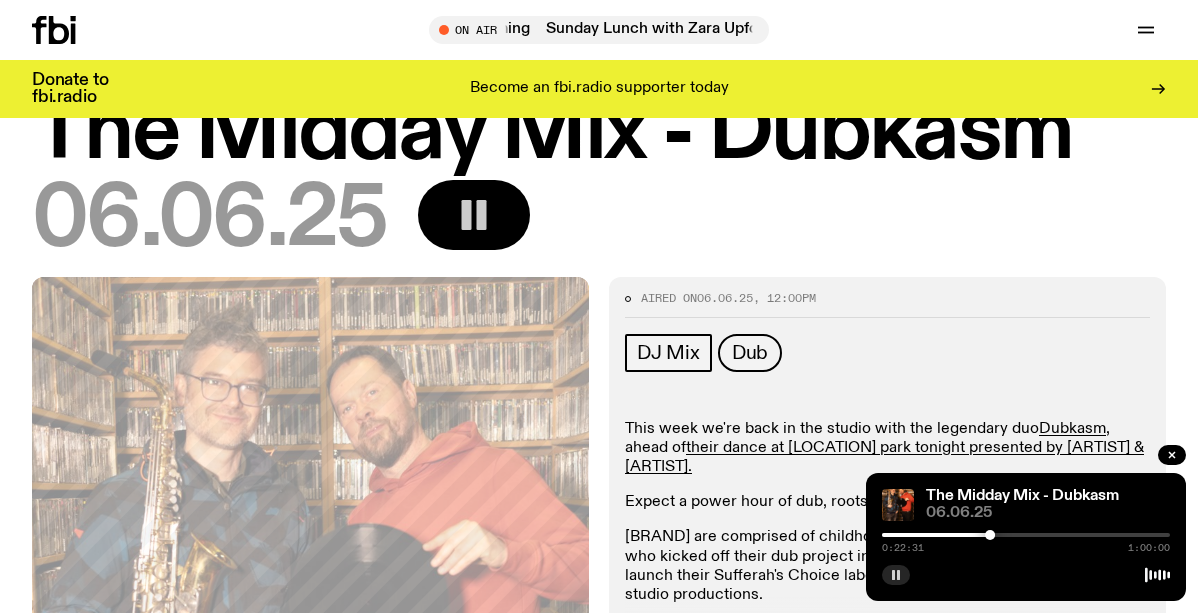 click 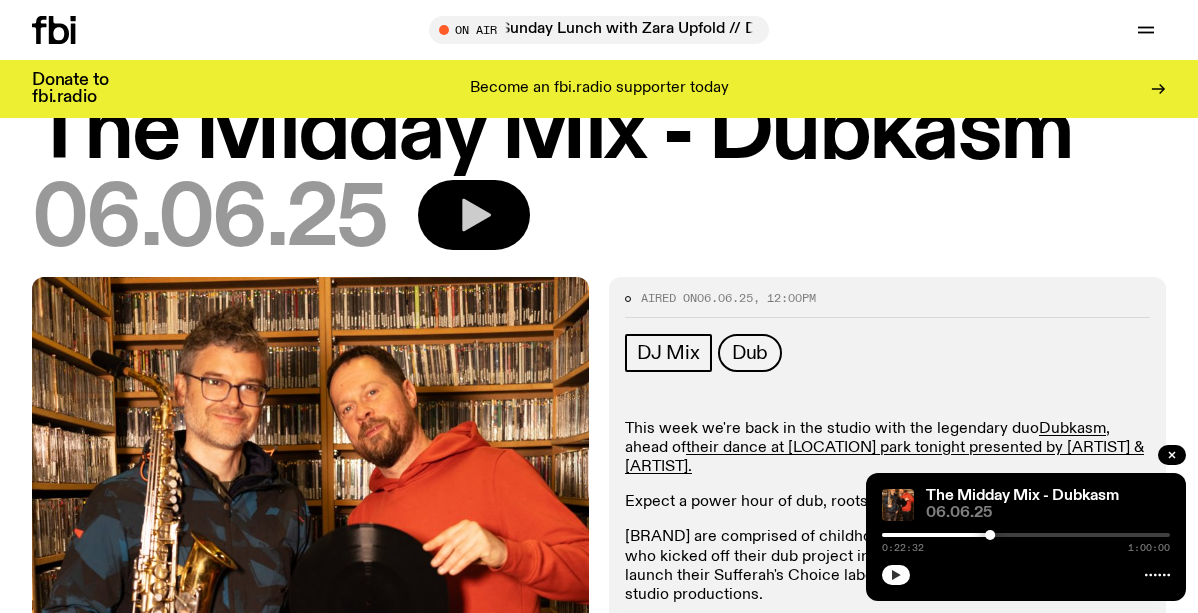 scroll, scrollTop: 0, scrollLeft: 0, axis: both 